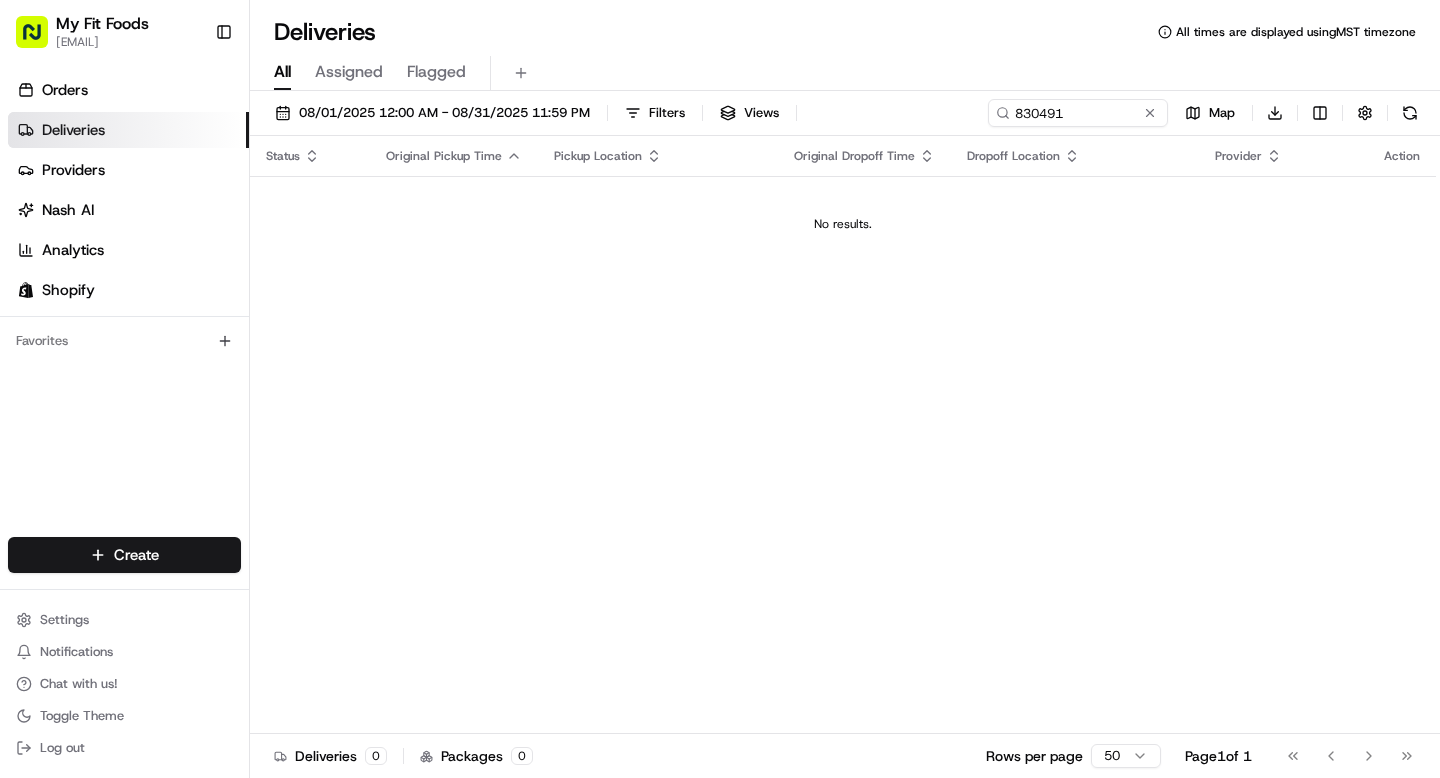 scroll, scrollTop: 0, scrollLeft: 0, axis: both 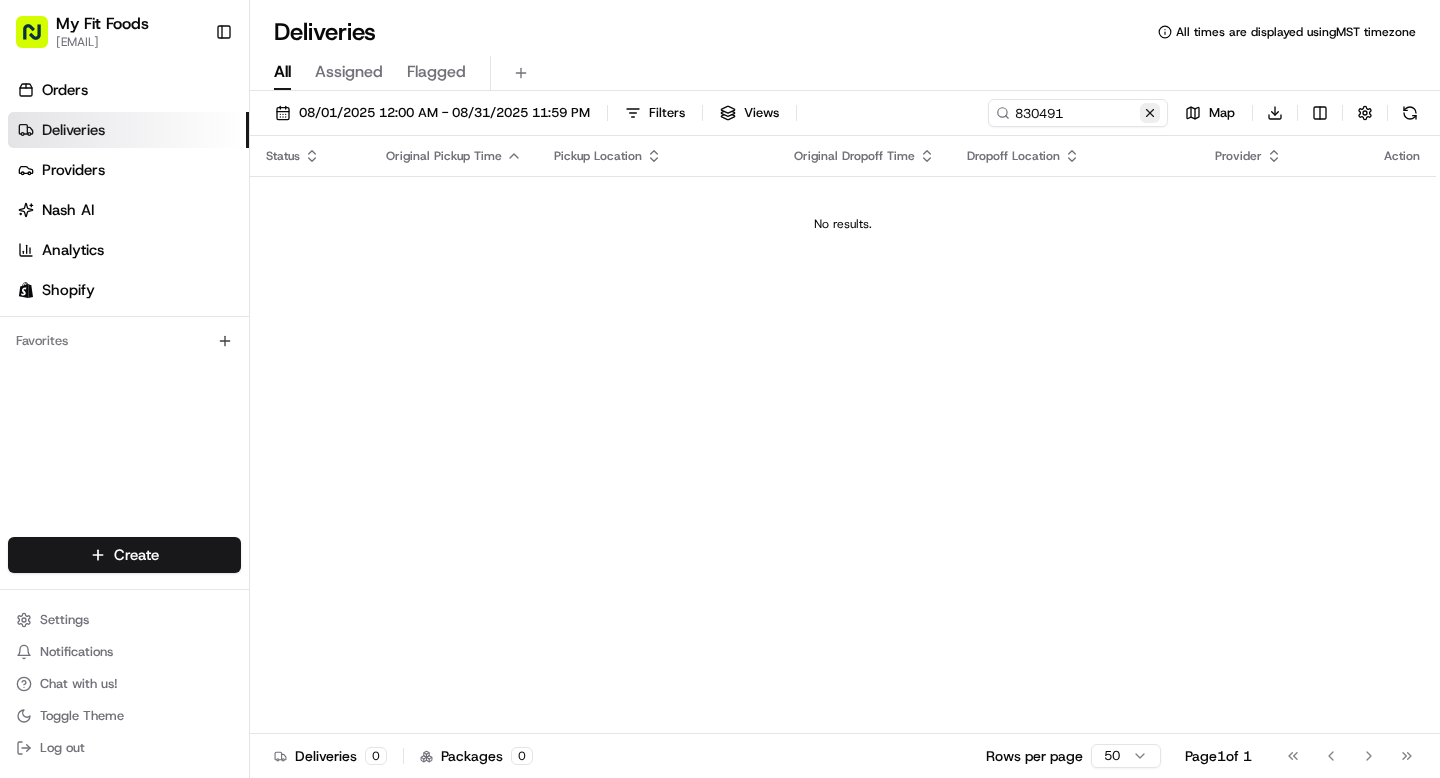click at bounding box center [1150, 113] 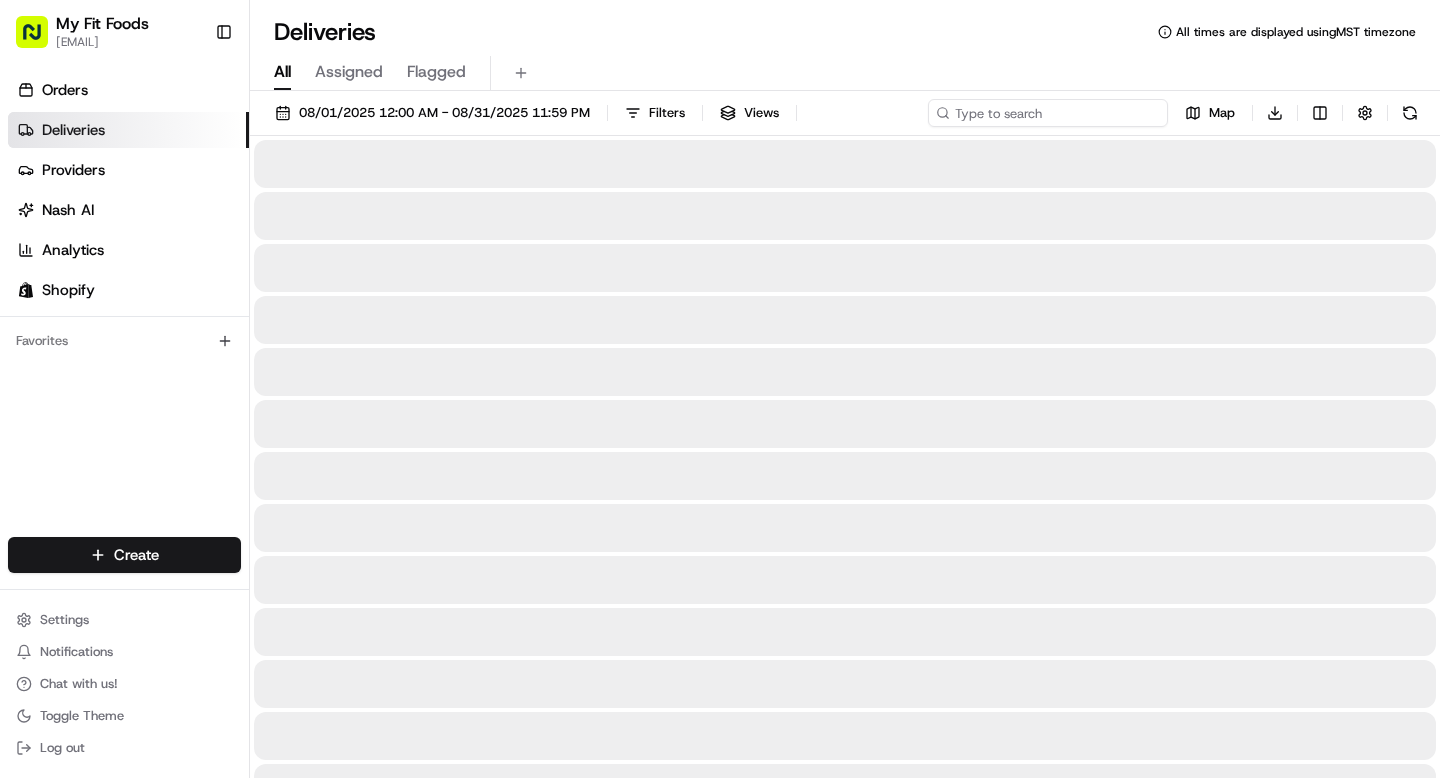 click at bounding box center [1048, 113] 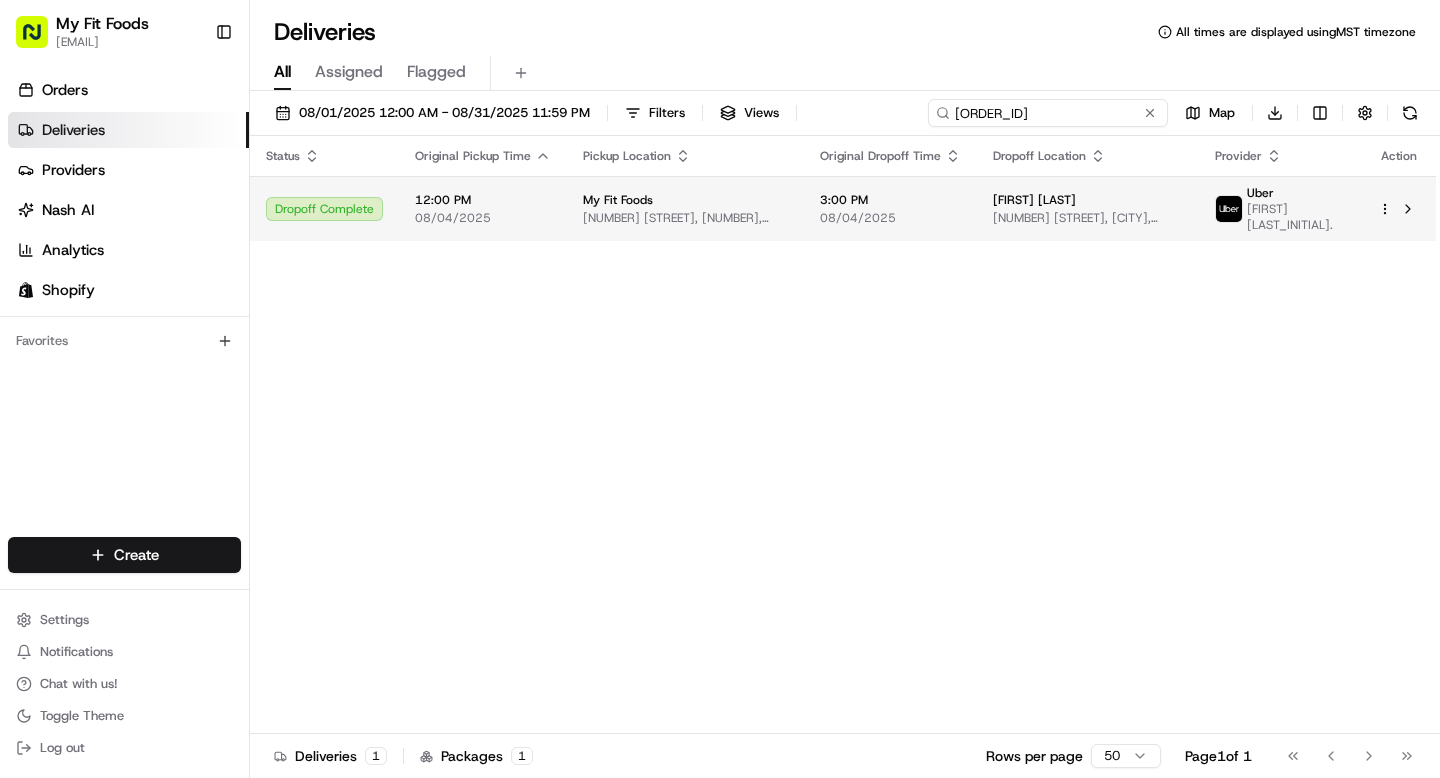 type on "[ORDER_ID]" 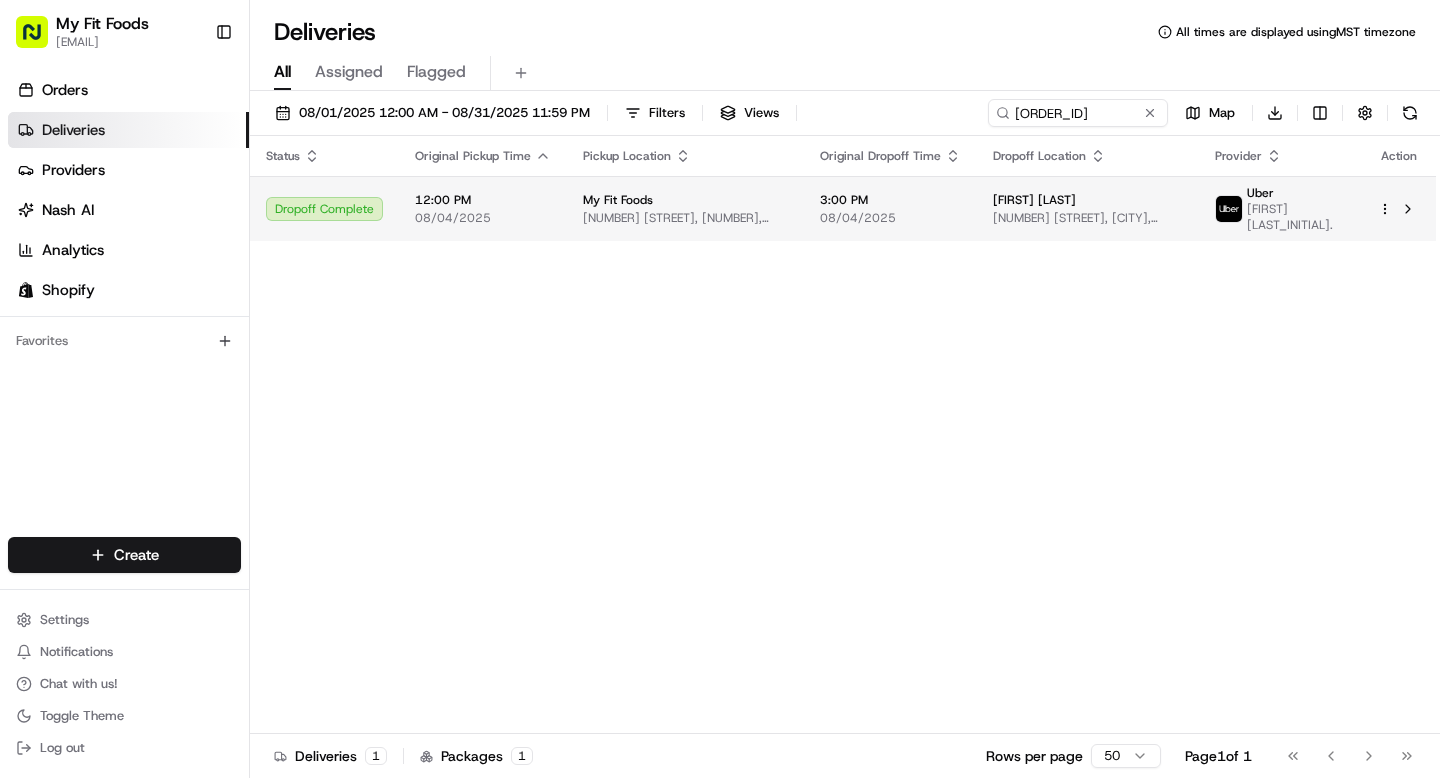click on "[NUMBER] [STREET], [CITY], [STATE] [POSTAL_CODE], [COUNTRY]" at bounding box center (1088, 218) 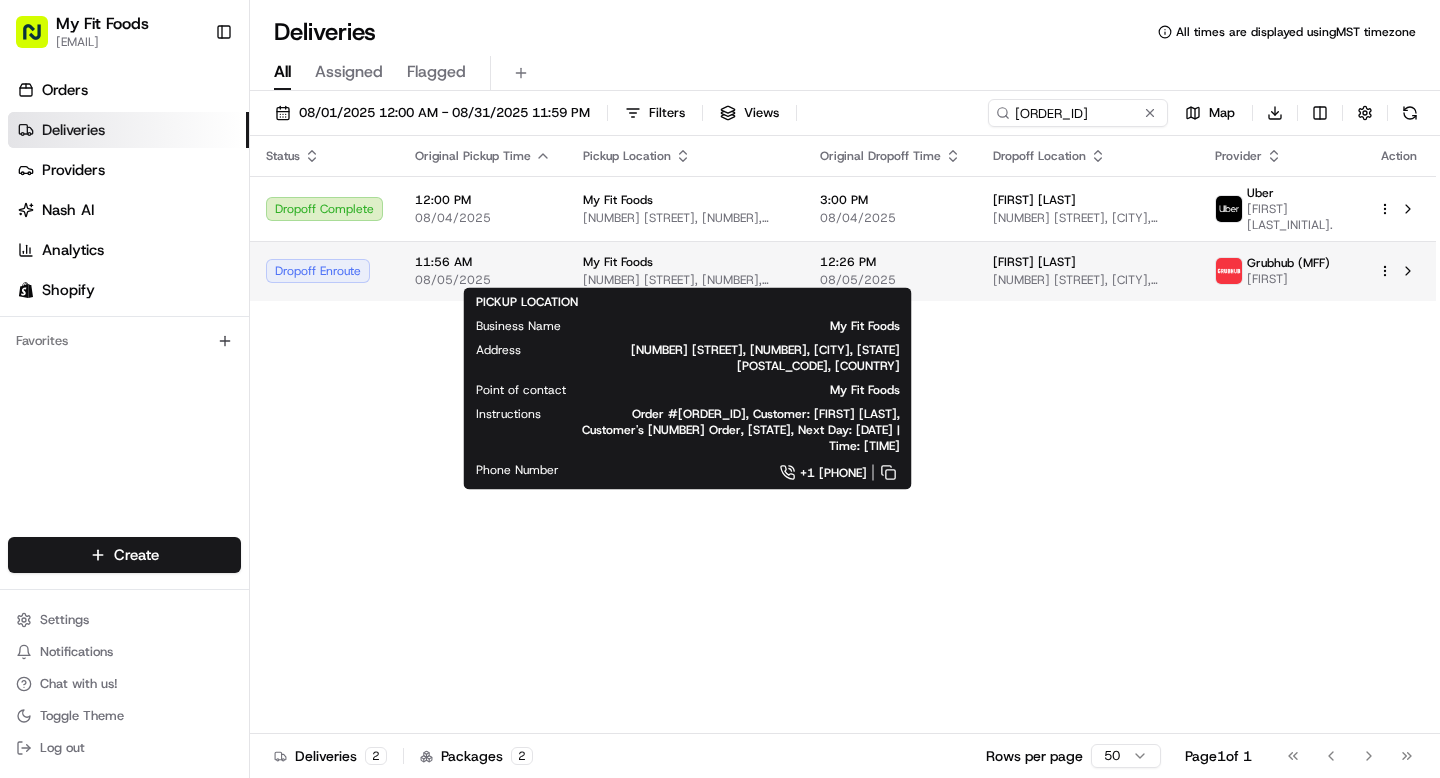 click on "My Fit Foods" at bounding box center (618, 262) 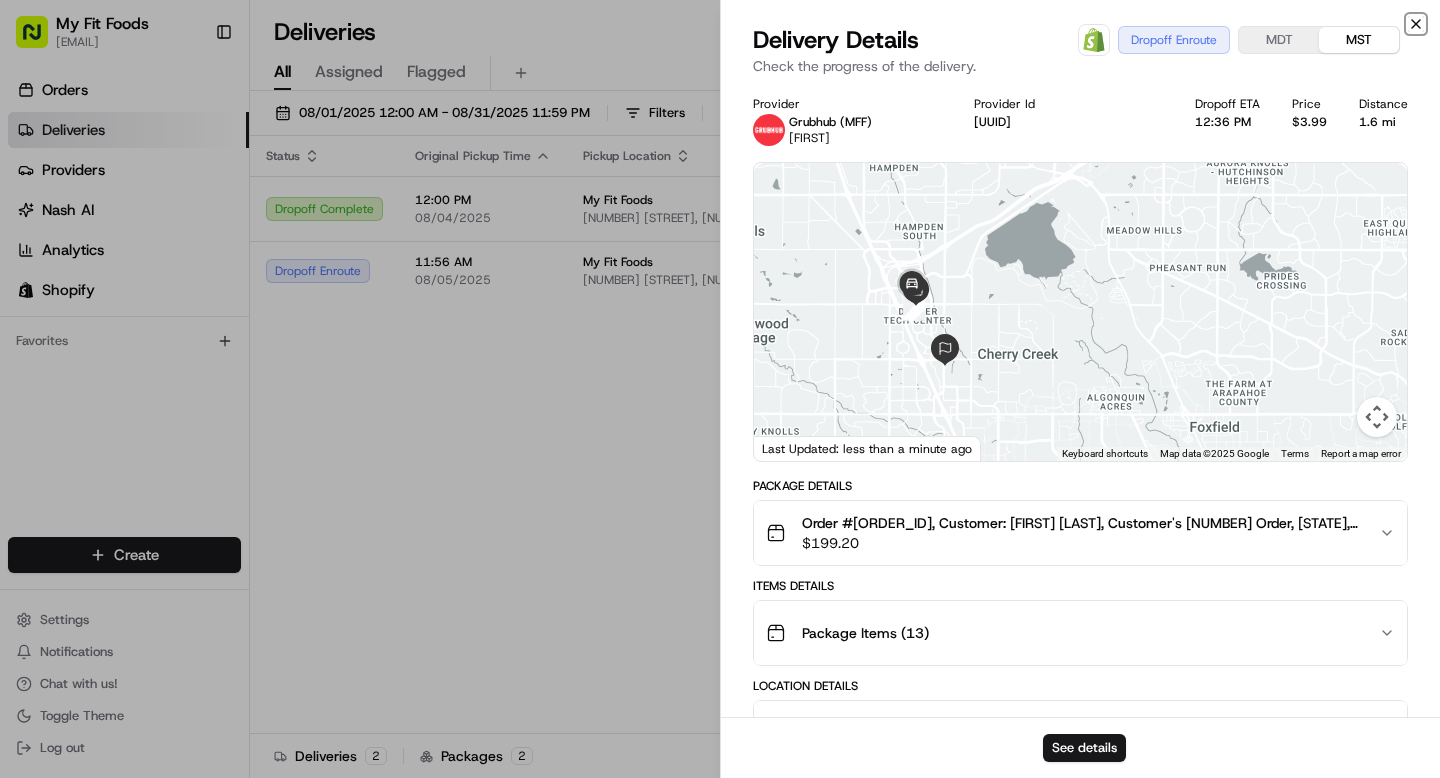 click 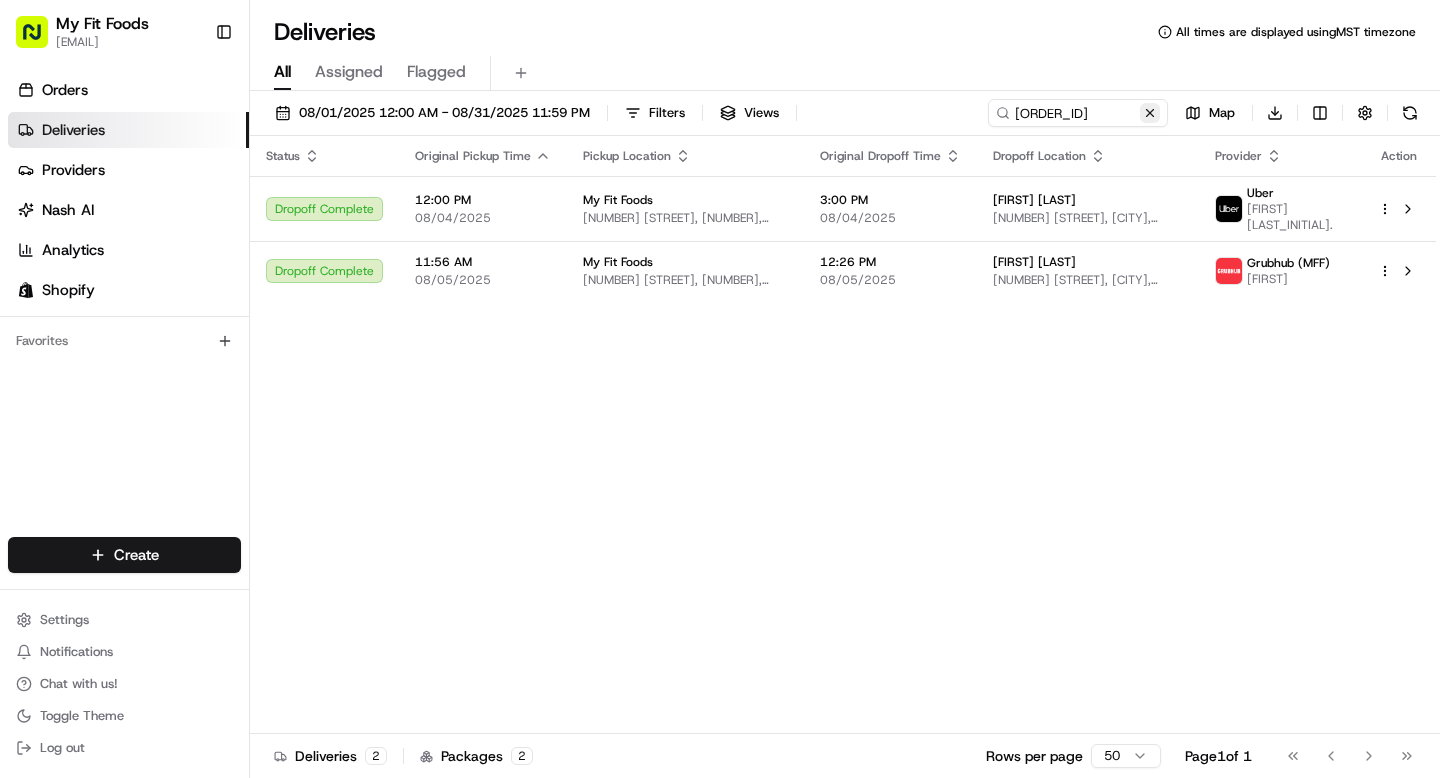 click at bounding box center (1150, 113) 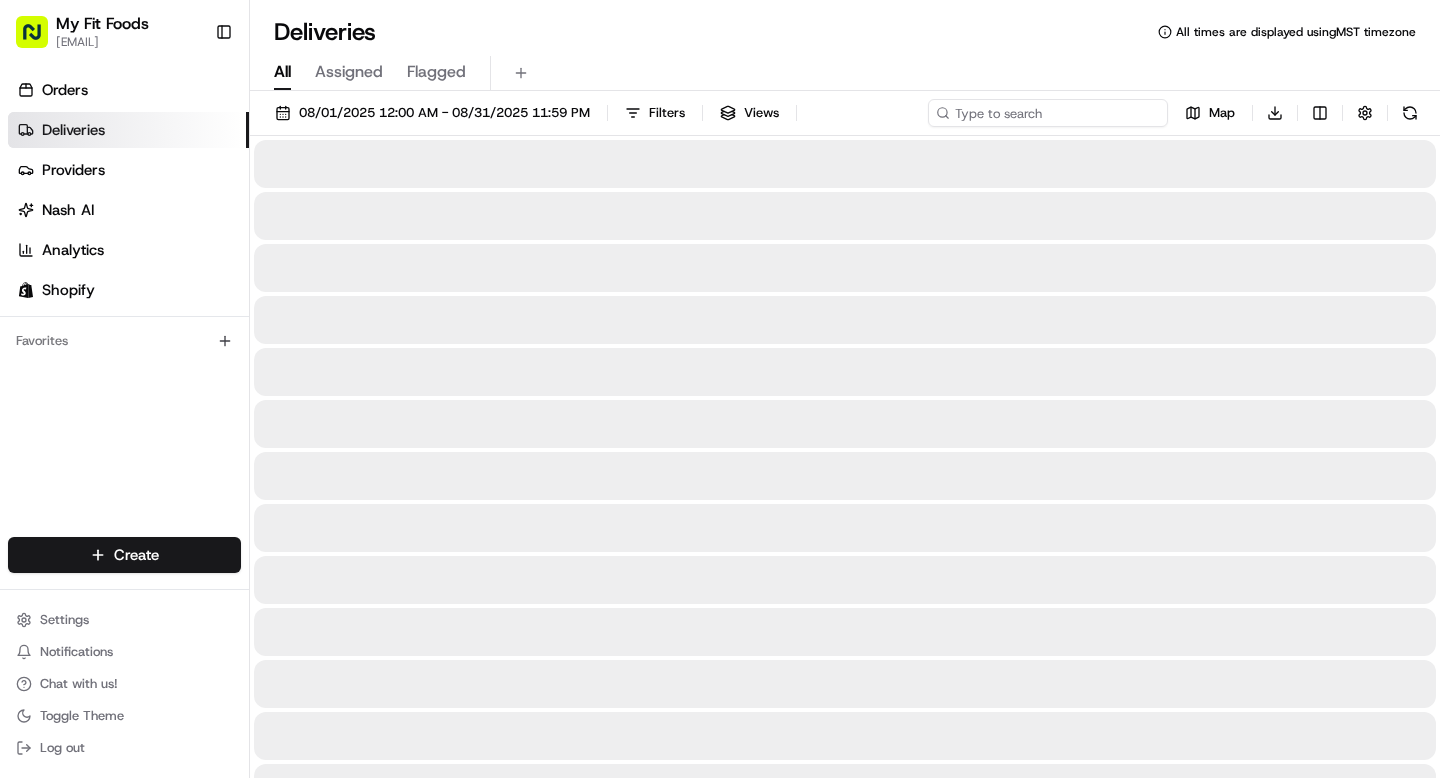 click at bounding box center (1048, 113) 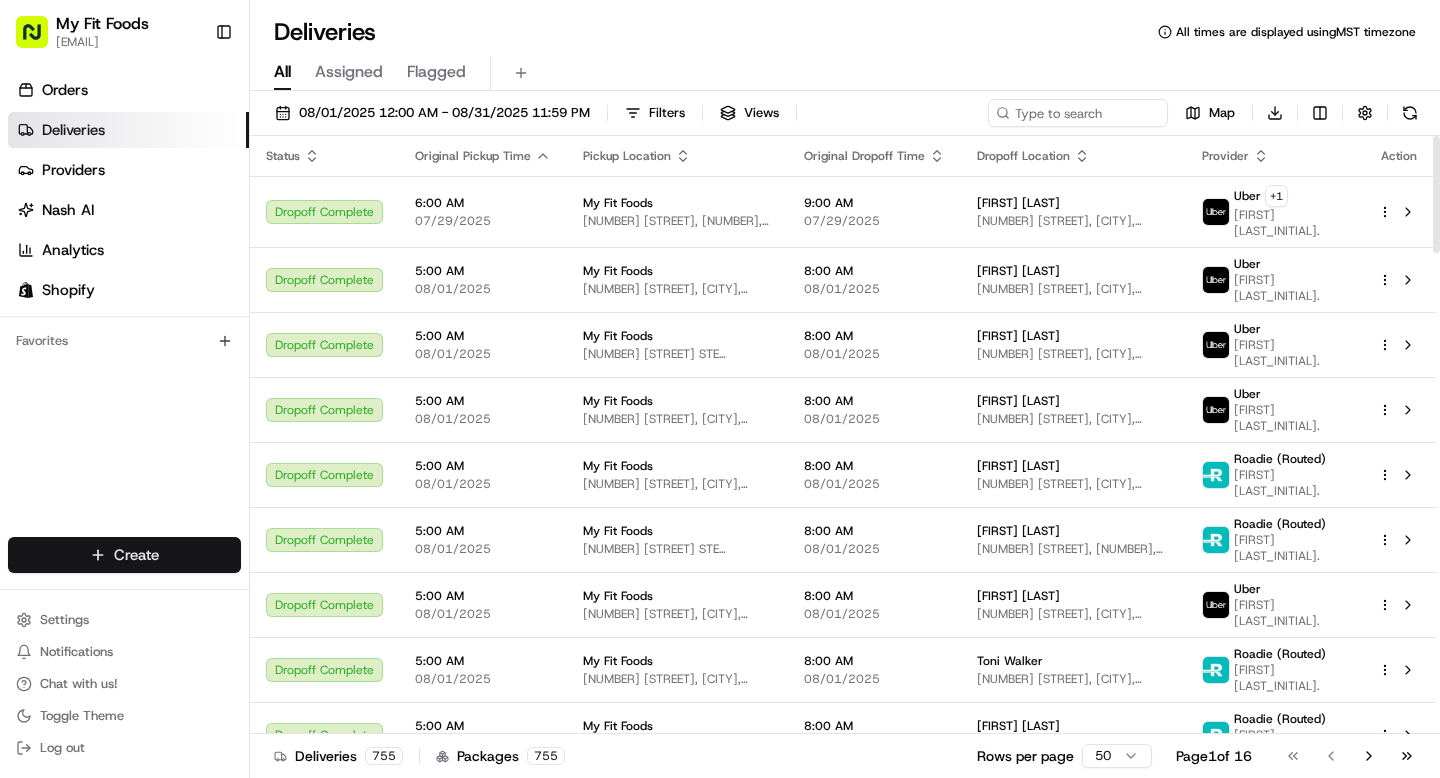 click on "Company Name My Fit Foods - DTC Address Line 1 [NUMBER] [STREET], [NUMBER], [CITY], [STATE] [POSTAL_CODE], [COUNTRY] [TIME] [DATE] My Fit Foods [NUMBER] [STREET], [NUMBER], [CITY], [STATE] [POSTAL_CODE], [COUNTRY] [TIME] [DATE] [COMPANY] +1 [PHONE] [FIRST] [LAST]" at bounding box center (720, 389) 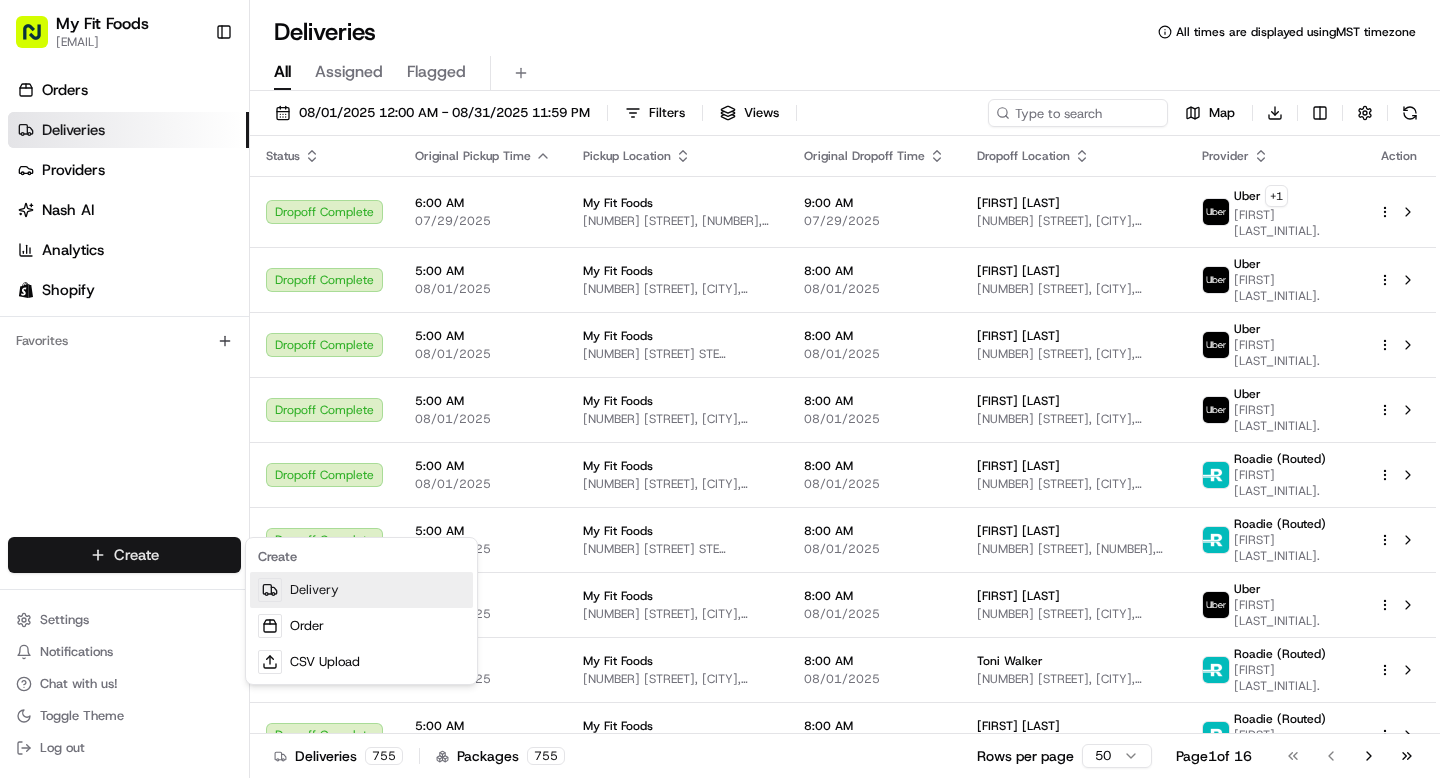 click on "Delivery" at bounding box center [361, 590] 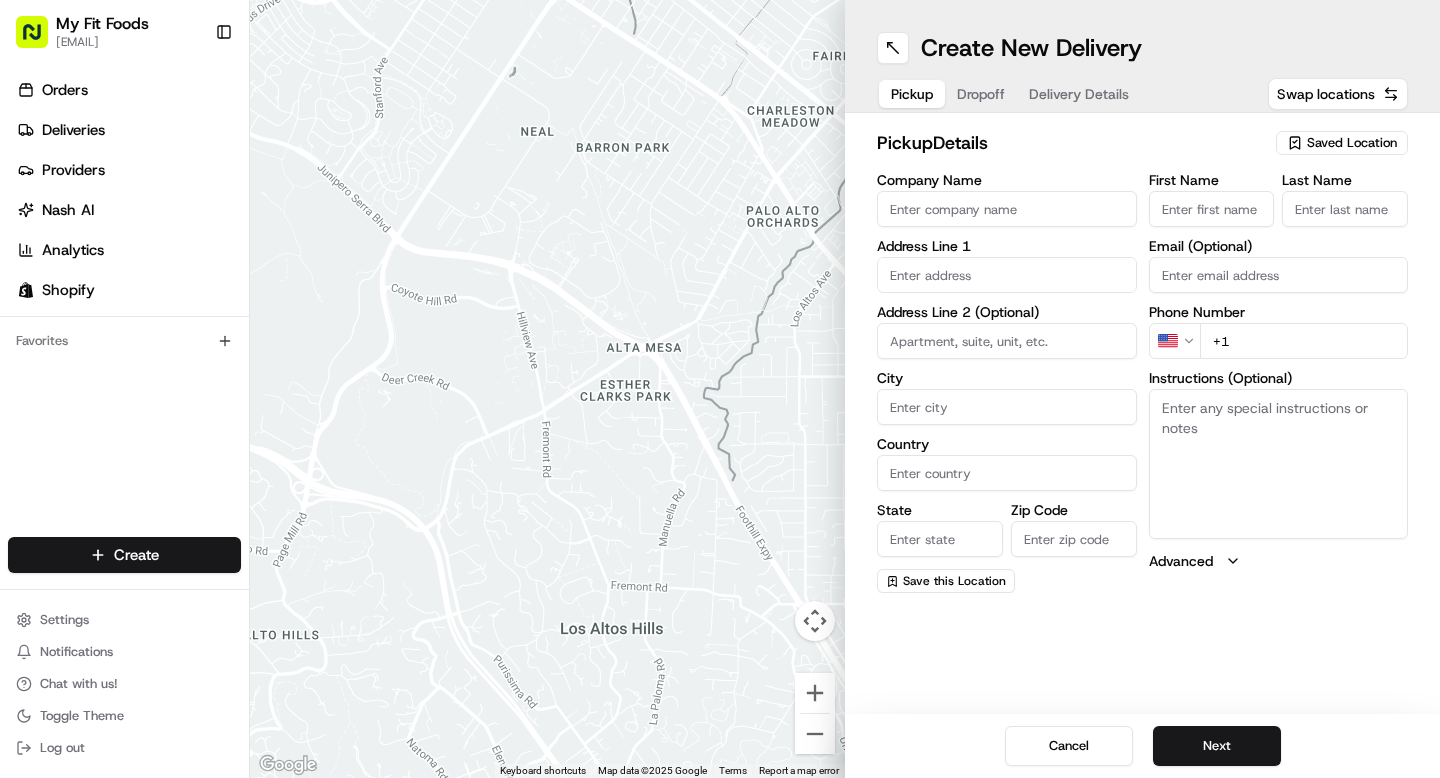 click on "Saved Location" at bounding box center [1352, 143] 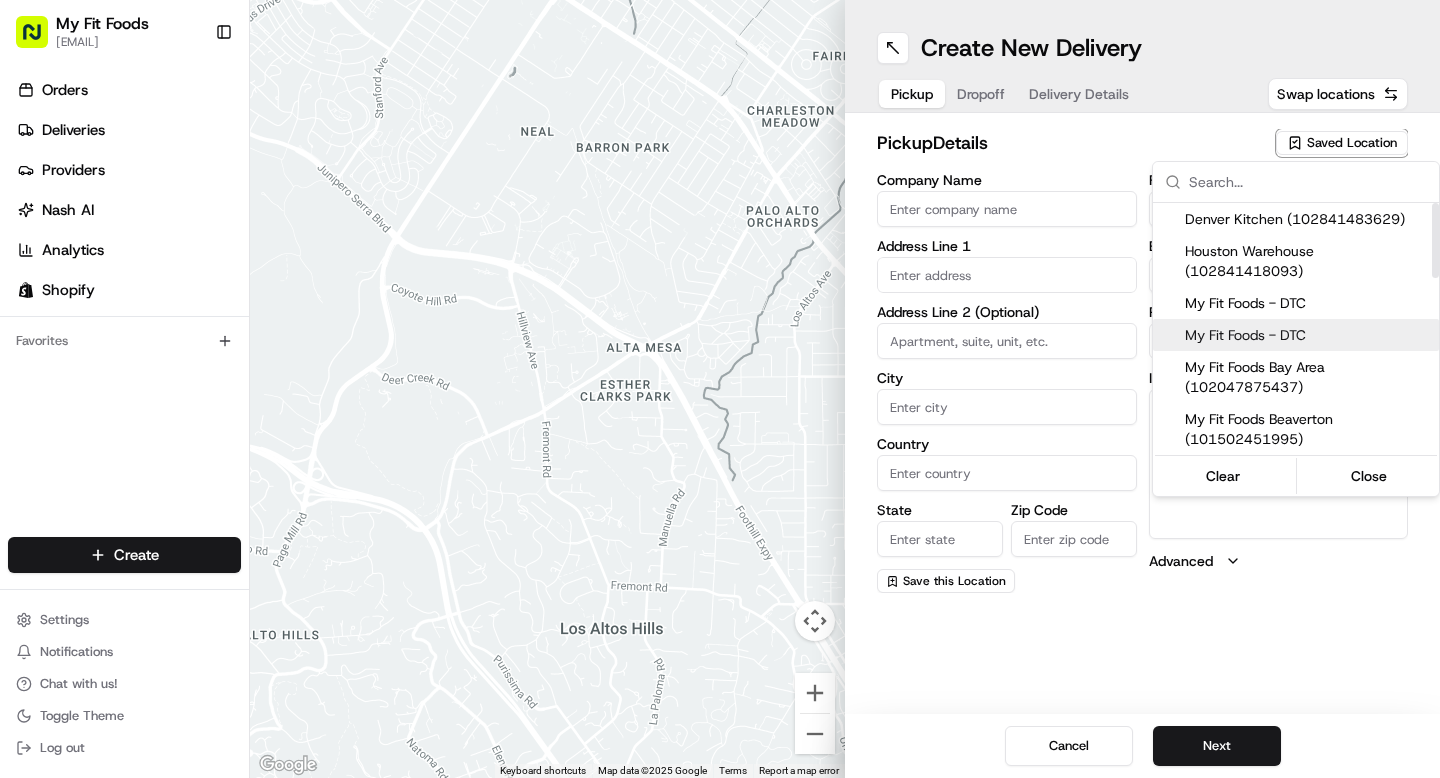 click on "My Fit Foods - DTC" at bounding box center (1308, 335) 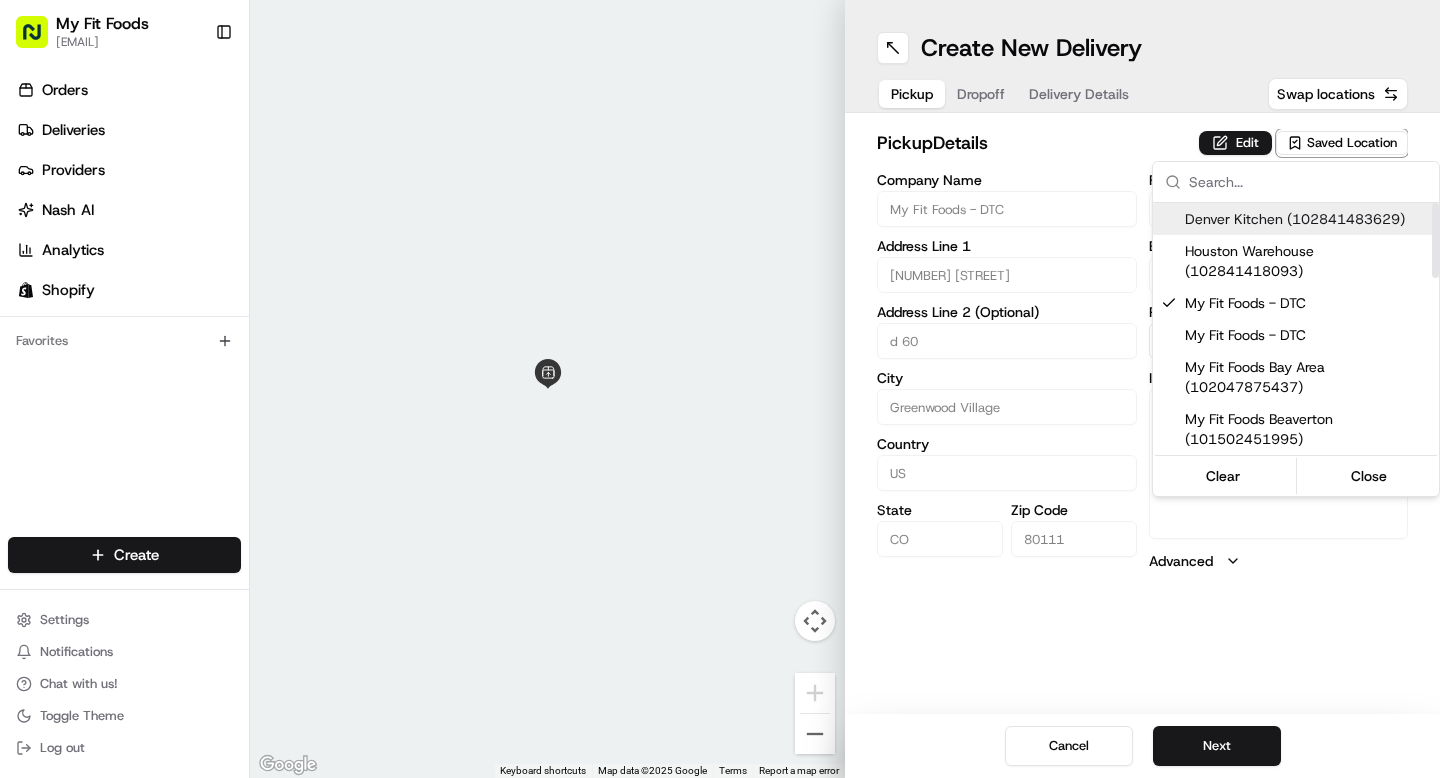 click on "Company Name My Fit Foods - DTC Address Line 1 [NUMBER] [STREET] [NUMBER] City [CITY] Country [COUNTRY] Keyboard shortcuts Map Data Map data ©2025 Google Map data ©2025 Google 2 m  Click to toggle between metric and imperial units Terms Report a map error Create New Delivery Pickup Dropoff Delivery Details Swap locations pickup  Details  Edit Saved Location Company Name My Fit Foods - DTC Address Line 1 [NUMBER] [STREET] [NUMBER] City [CITY]" at bounding box center (720, 389) 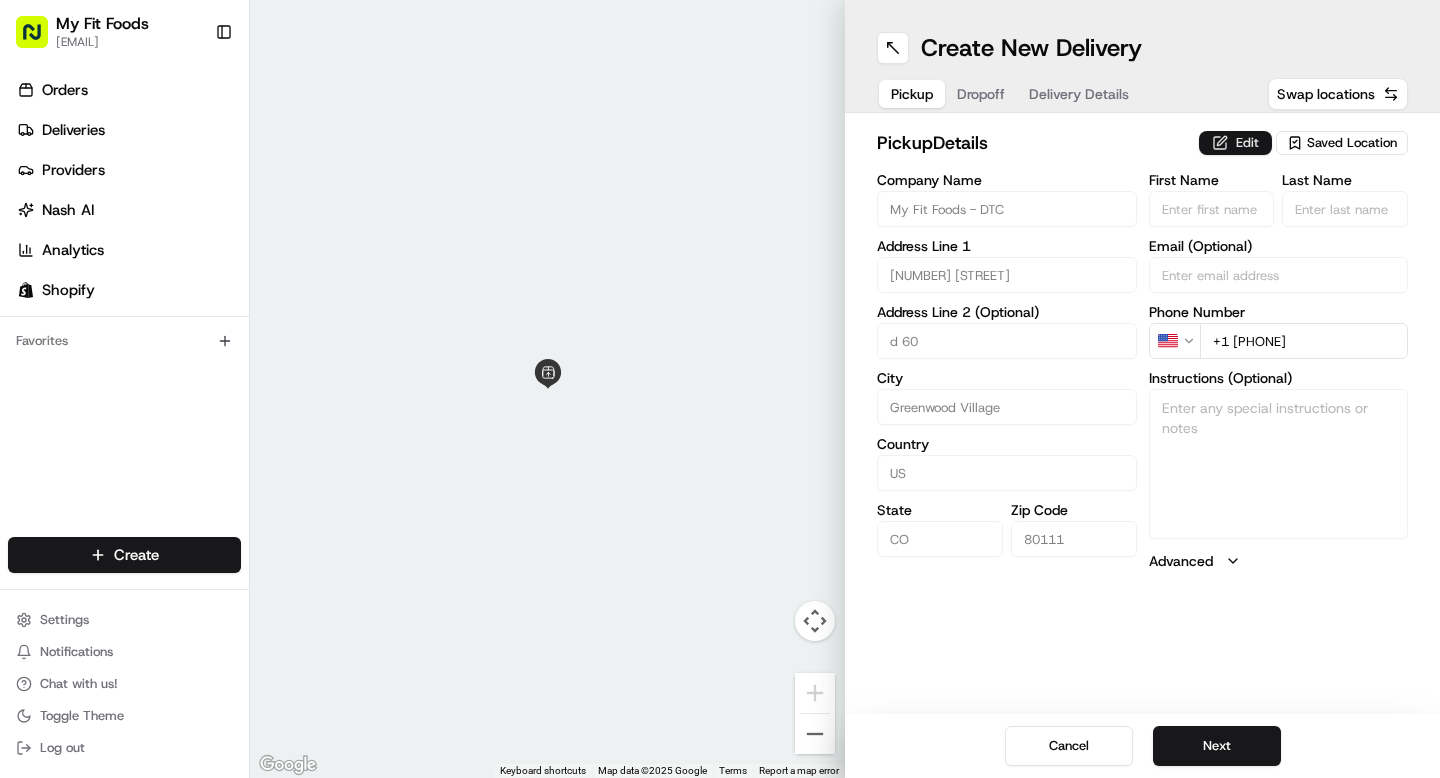 click on "Edit" at bounding box center [1235, 143] 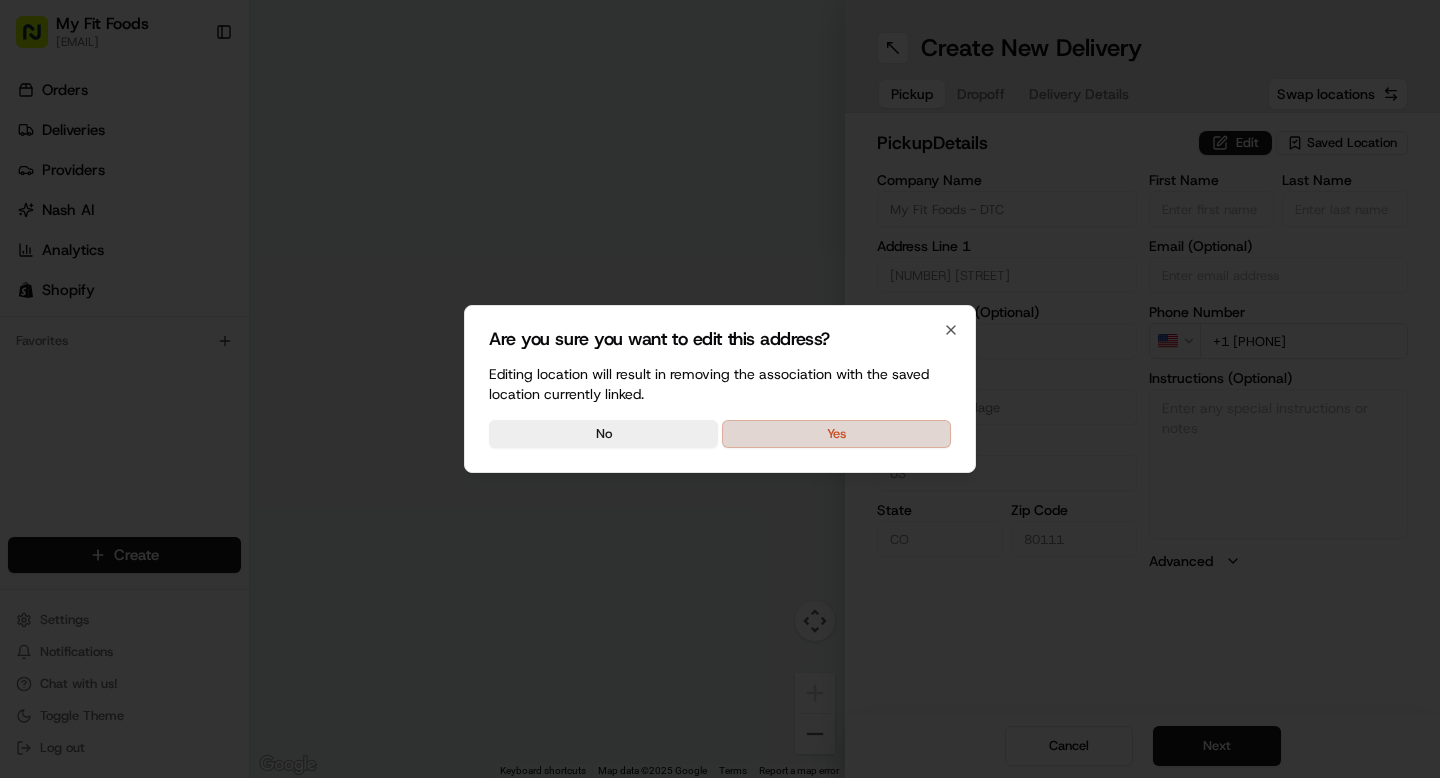 click on "Yes" at bounding box center [836, 434] 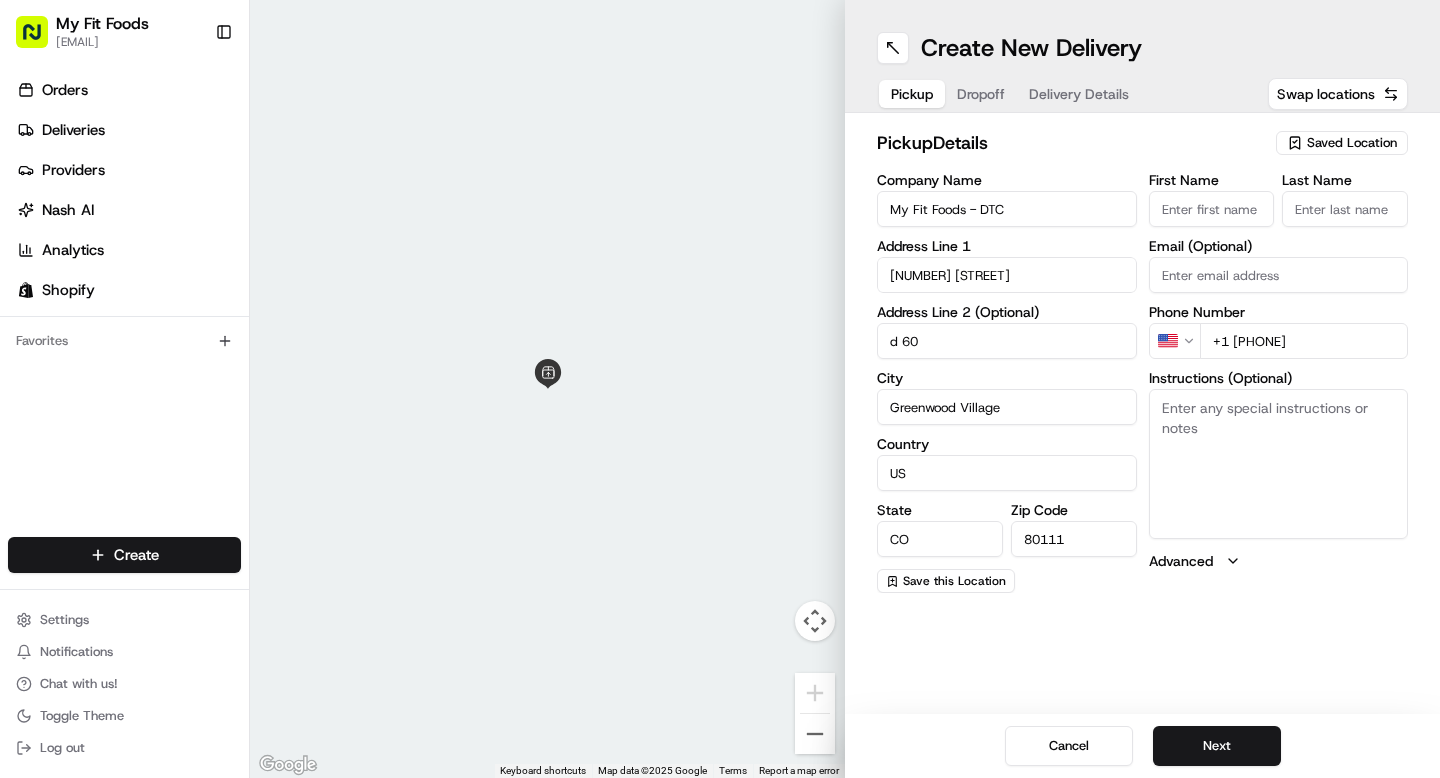 click on "Instructions (Optional)" at bounding box center (1279, 464) 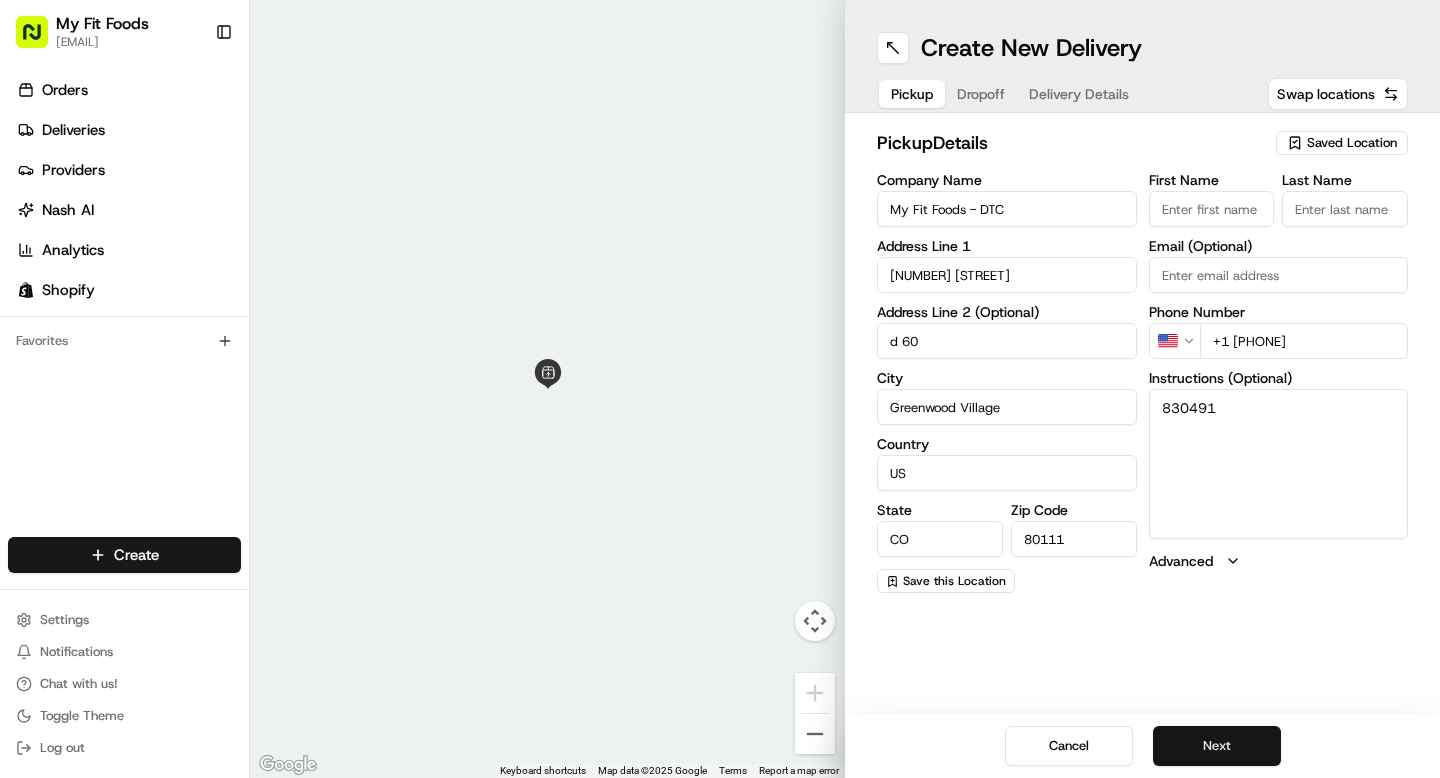 type on "830491" 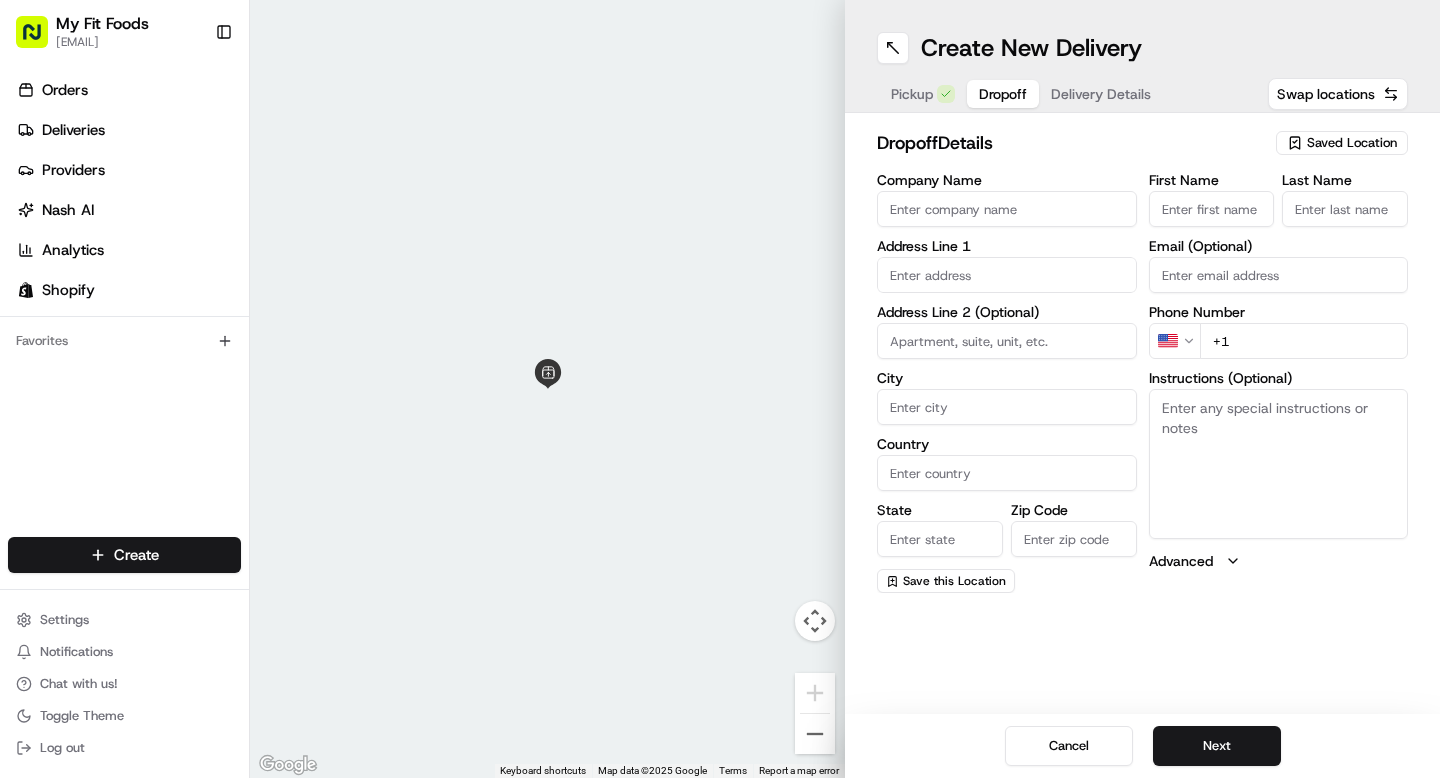click on "First Name" at bounding box center (1212, 209) 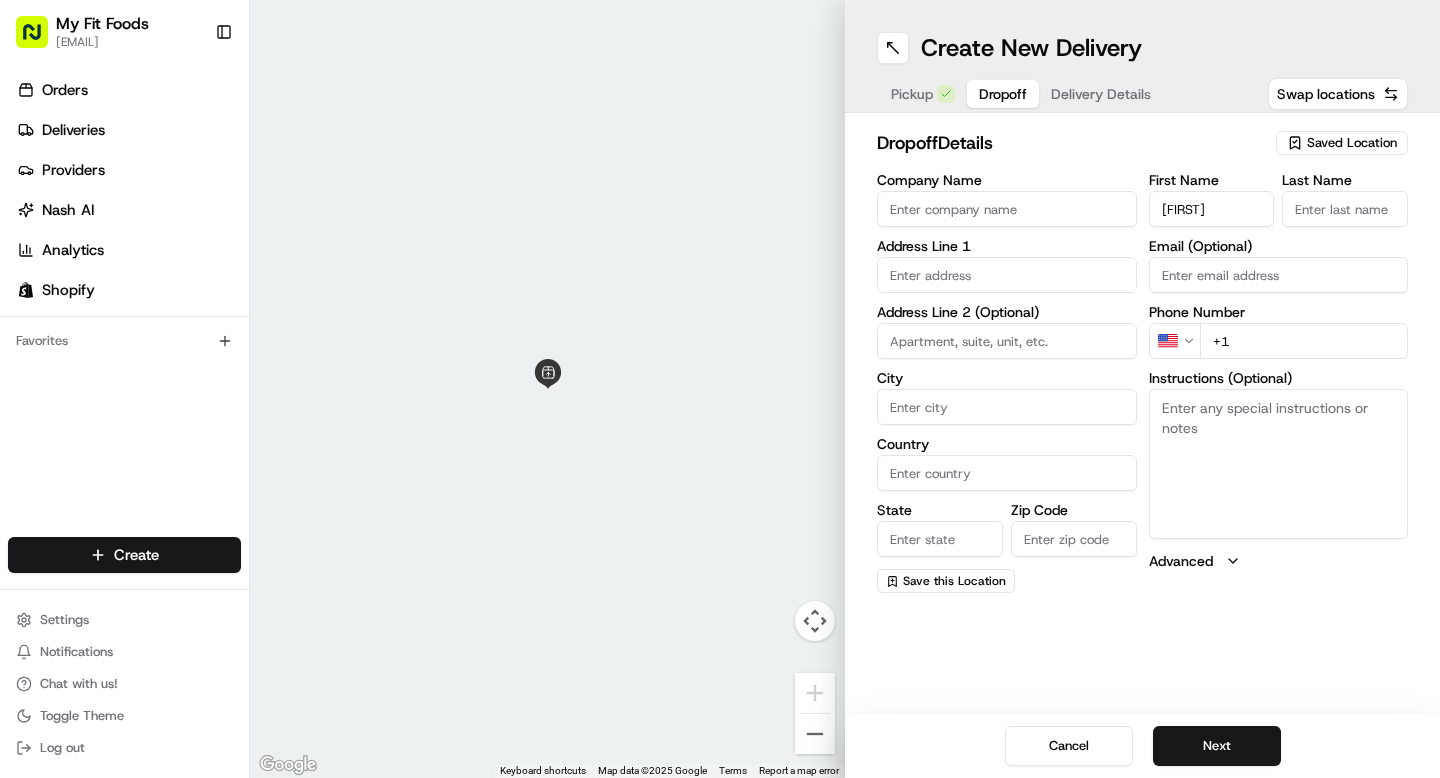 type on "[FIRST]" 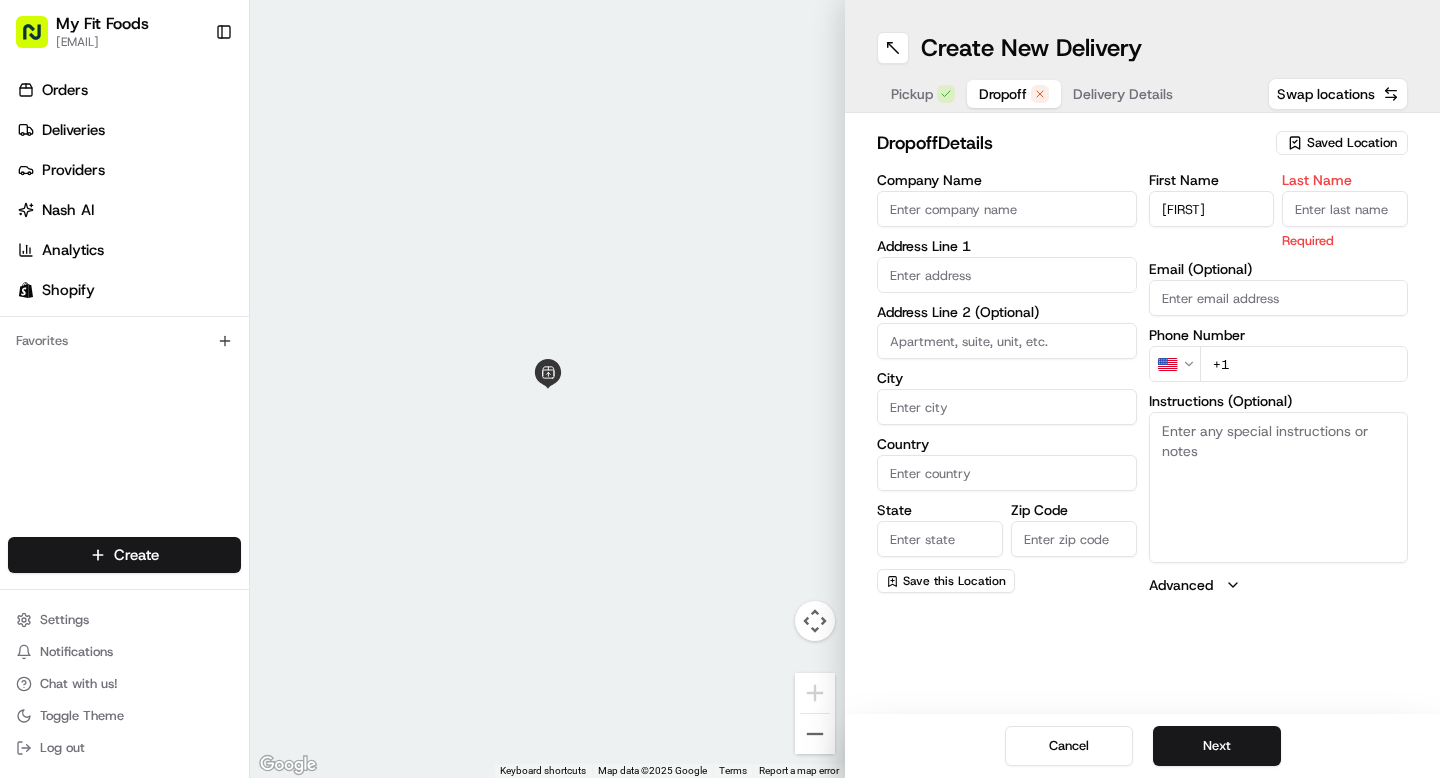 click on "Last Name" at bounding box center [1345, 209] 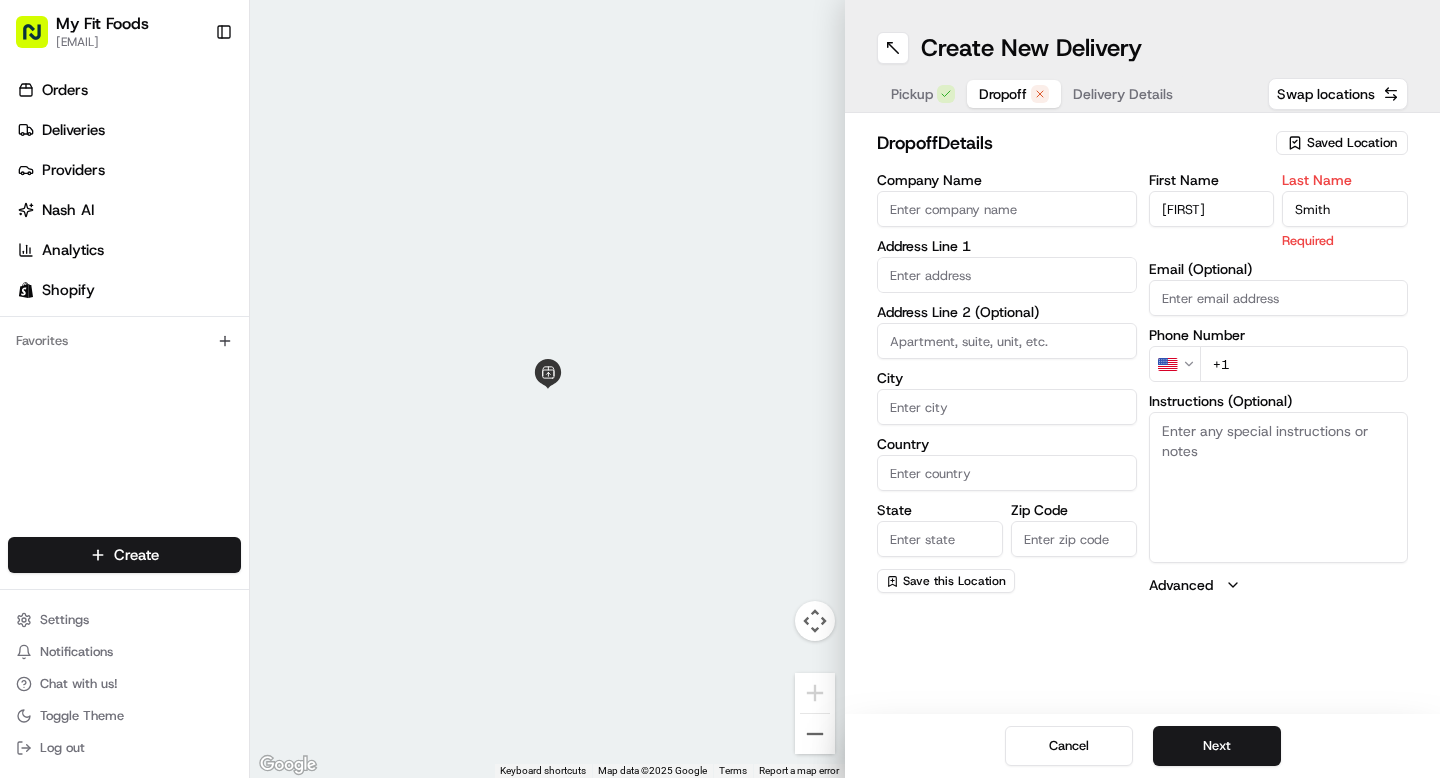 type on "Smith" 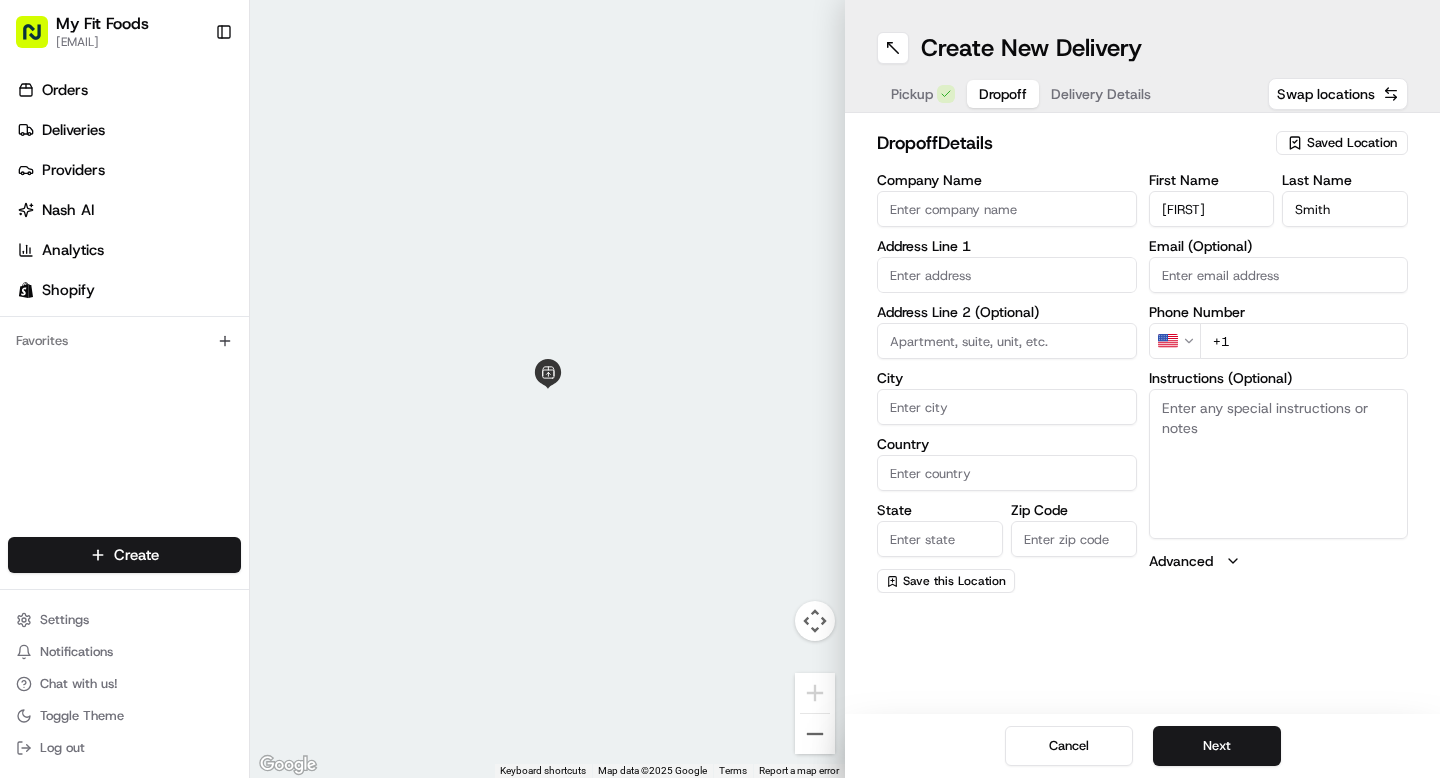 click on "Company Name Address Line 1 Address Line 2 (Optional) City Country State Zip Code Save this Location" at bounding box center [1007, 383] 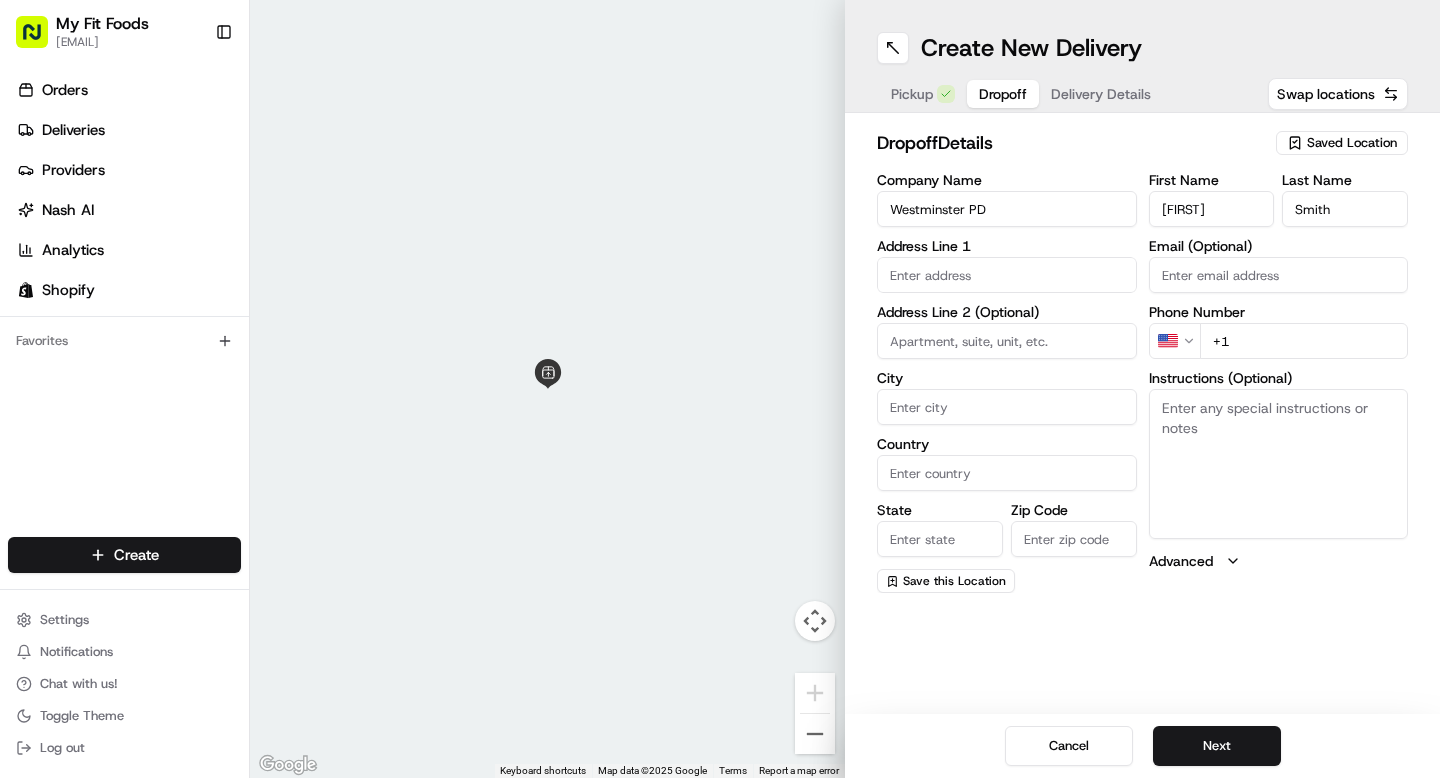 type on "Westminster PD" 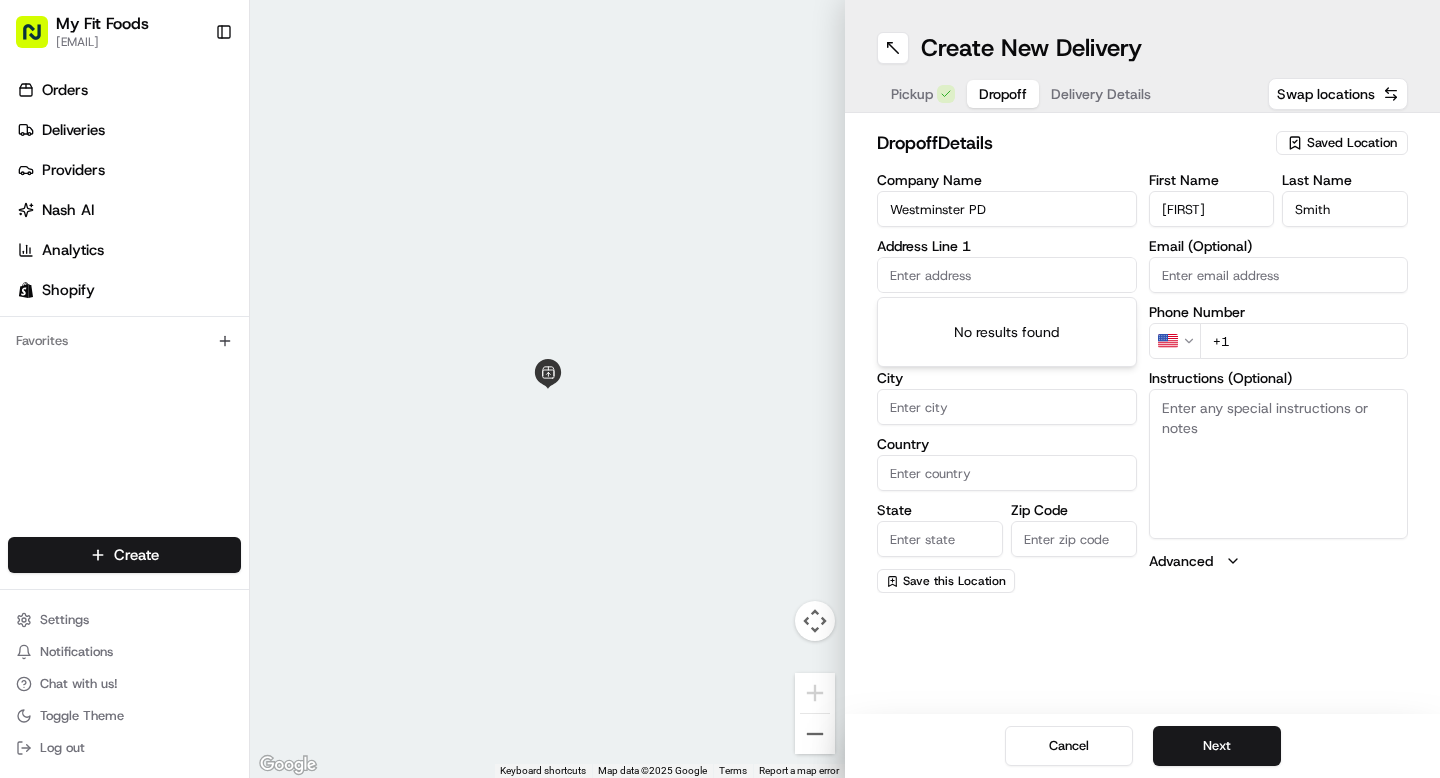 paste on "[NUMBER] [STREET], [CITY], [STATE] [POSTAL_CODE]" 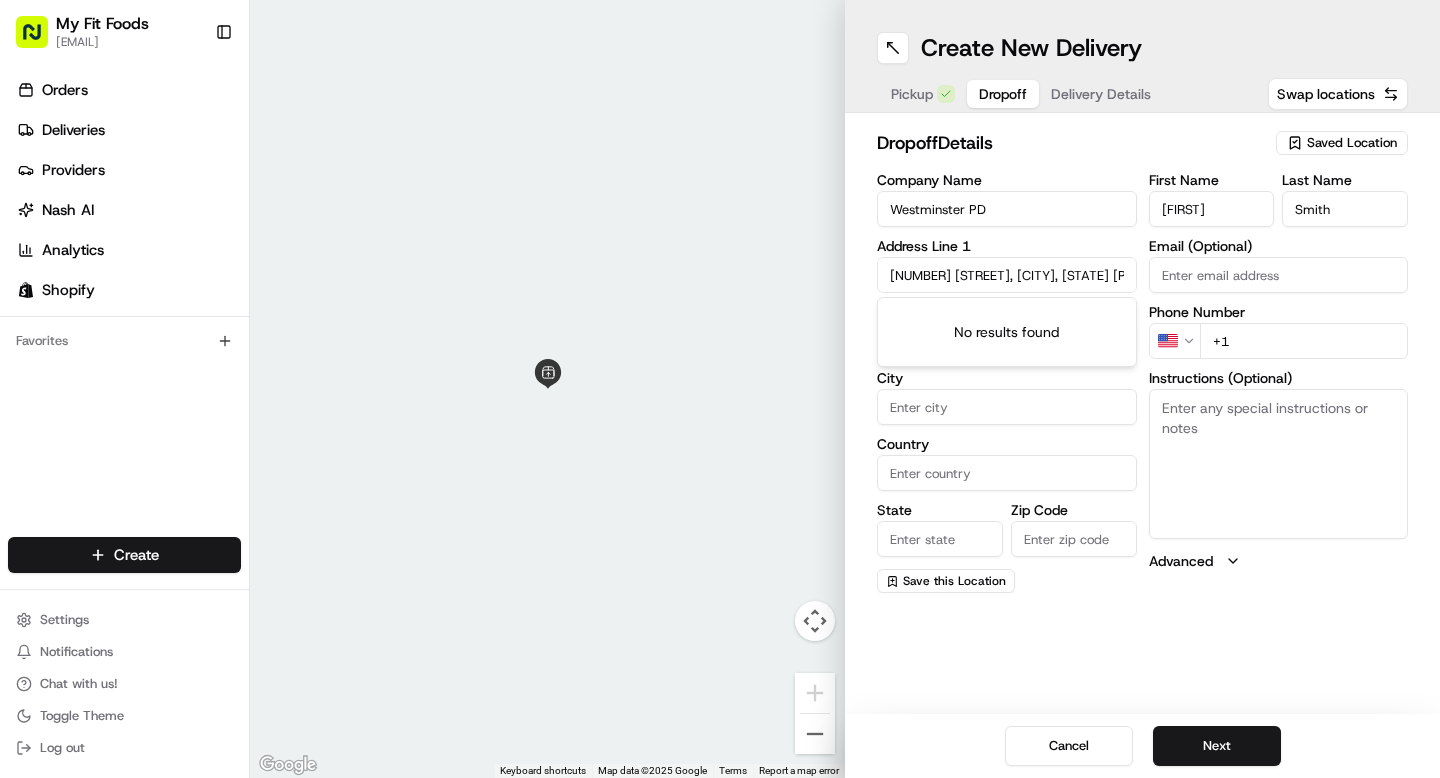 scroll, scrollTop: 0, scrollLeft: 4, axis: horizontal 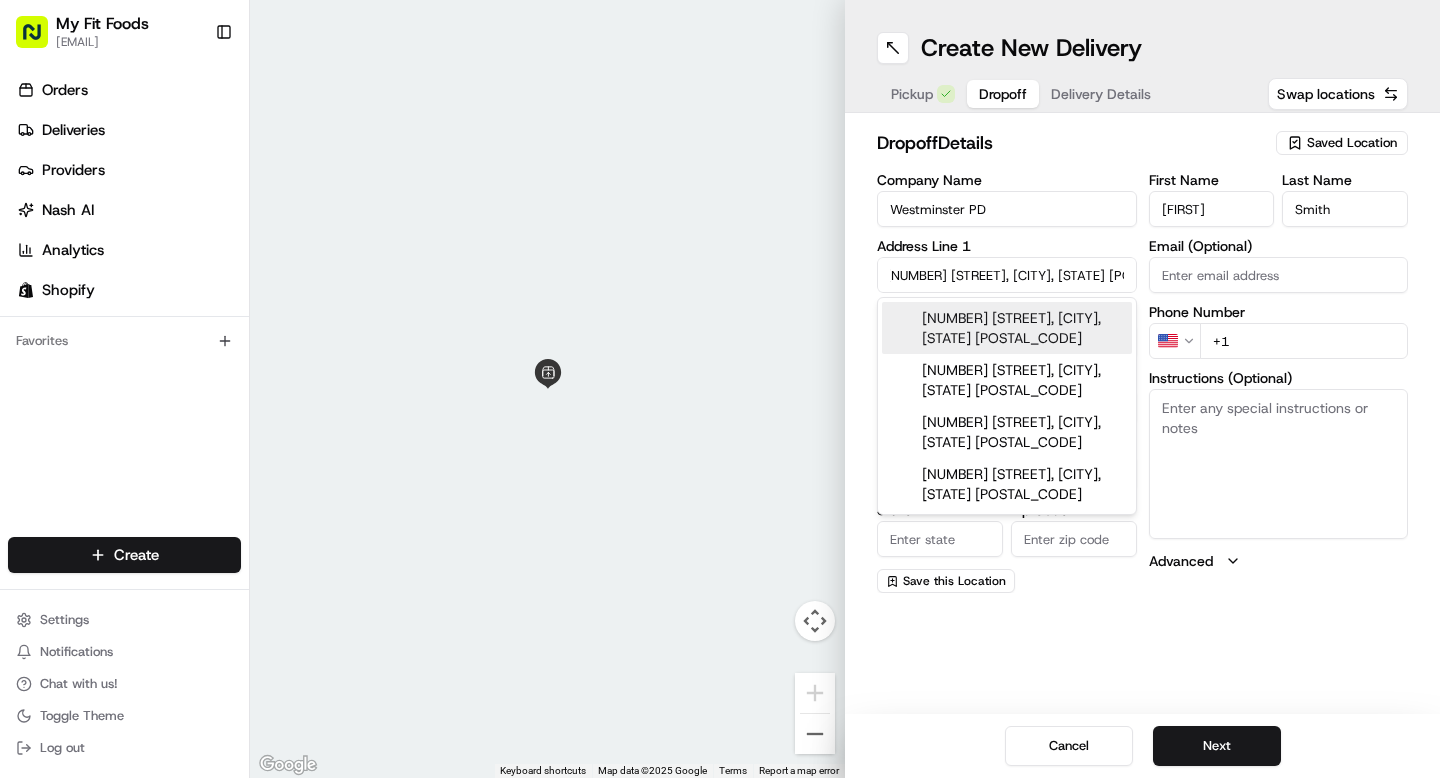 click on "[NUMBER] [STREET], [CITY], [STATE] [POSTAL_CODE]" at bounding box center (1007, 328) 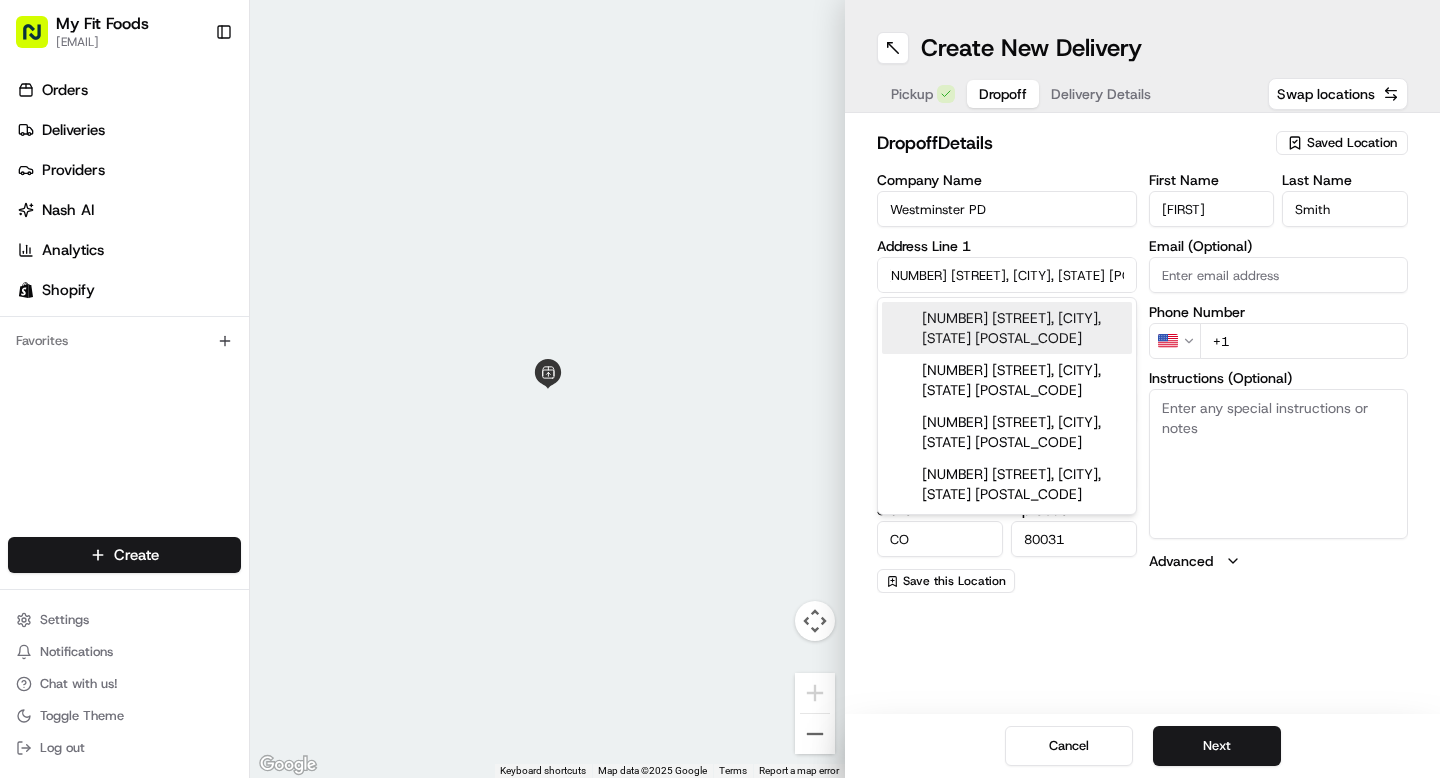 type on "[NUMBER] [STREET]" 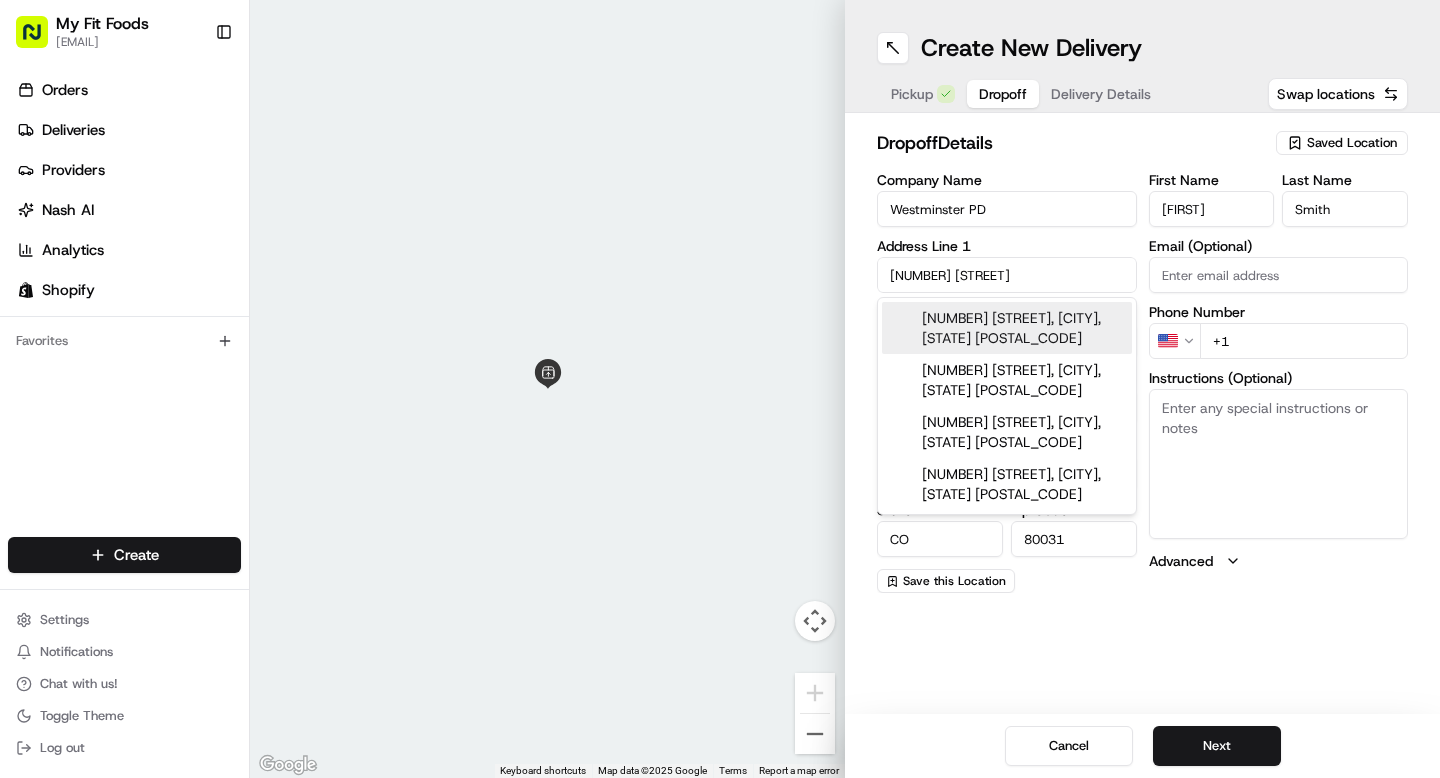scroll, scrollTop: 0, scrollLeft: 0, axis: both 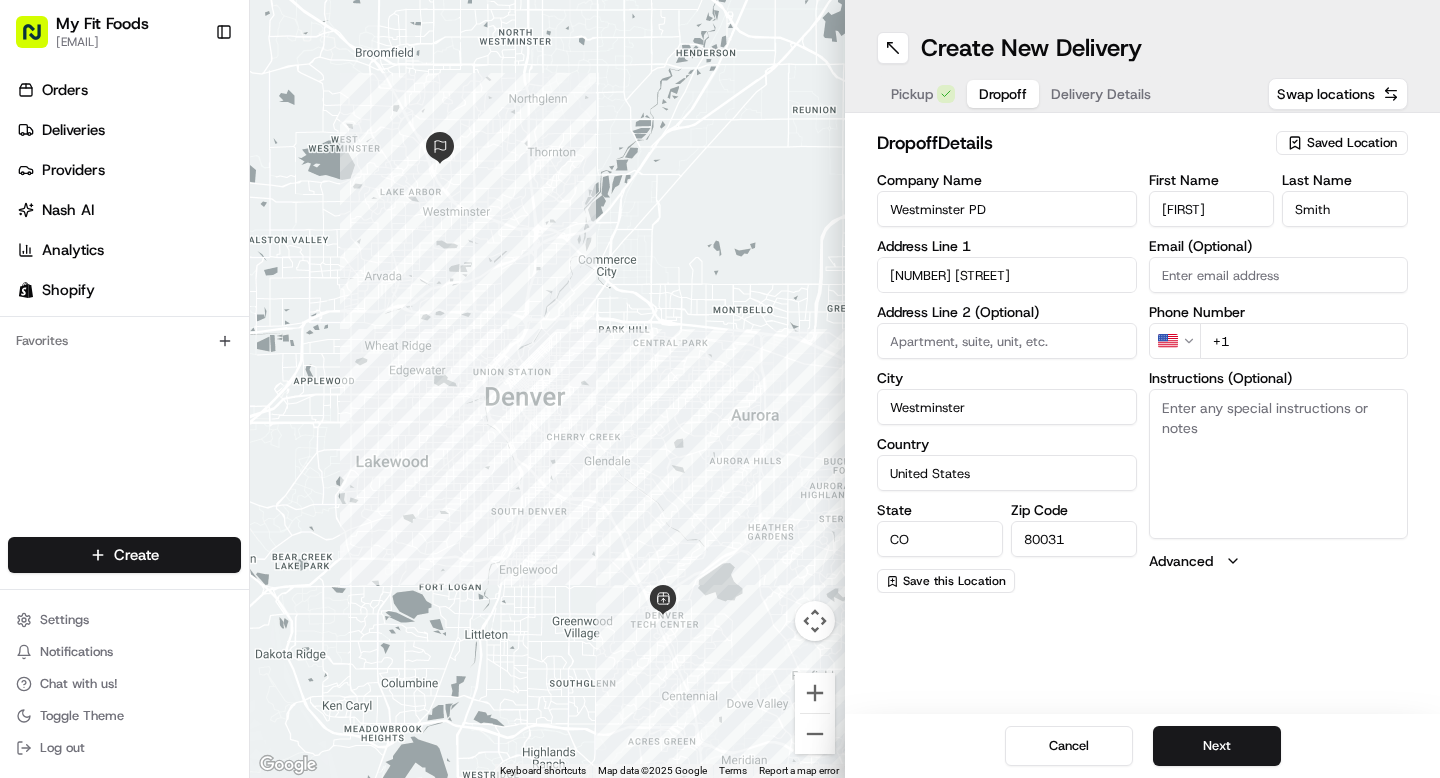 click on "+1" at bounding box center (1304, 341) 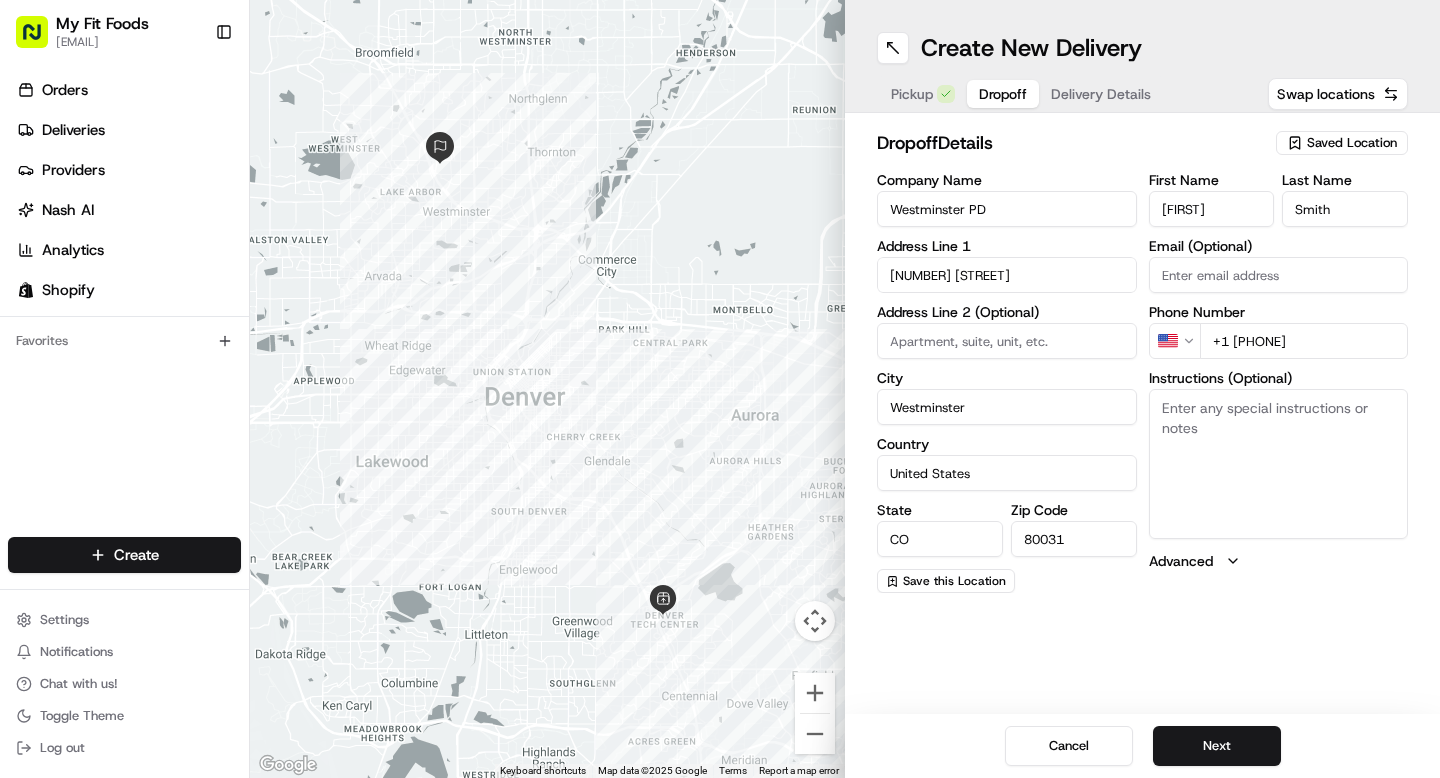 type on "+1 [PHONE]" 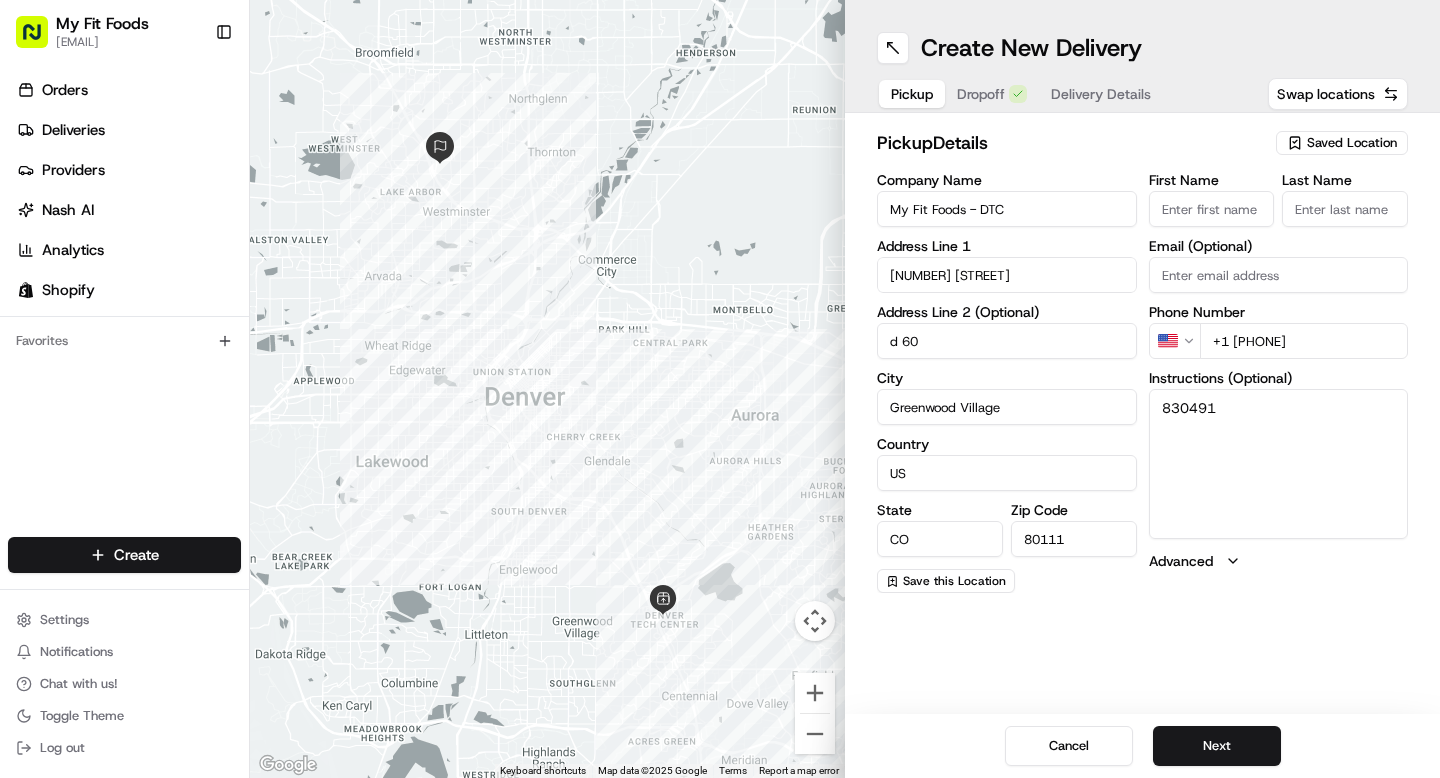 drag, startPoint x: 1248, startPoint y: 422, endPoint x: 1072, endPoint y: 407, distance: 176.63805 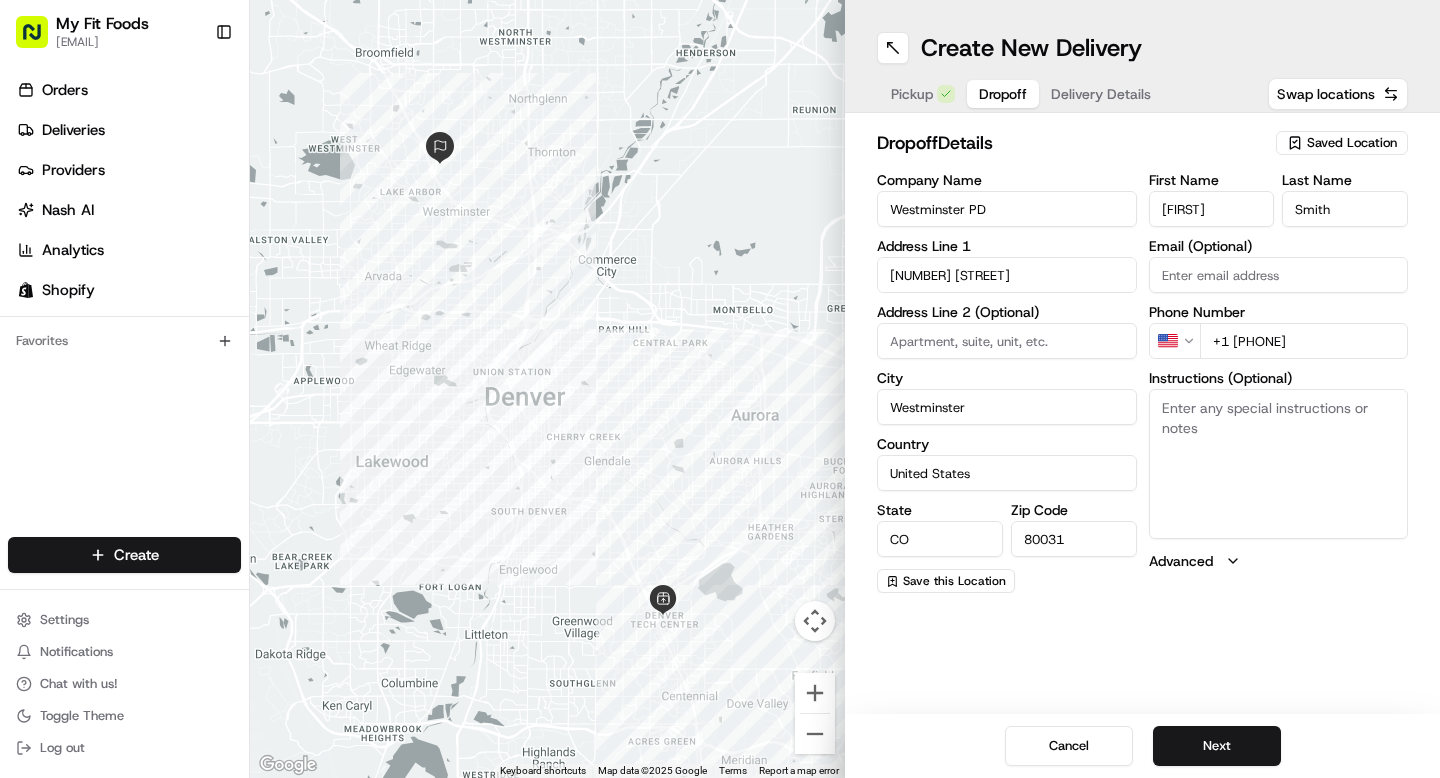 type 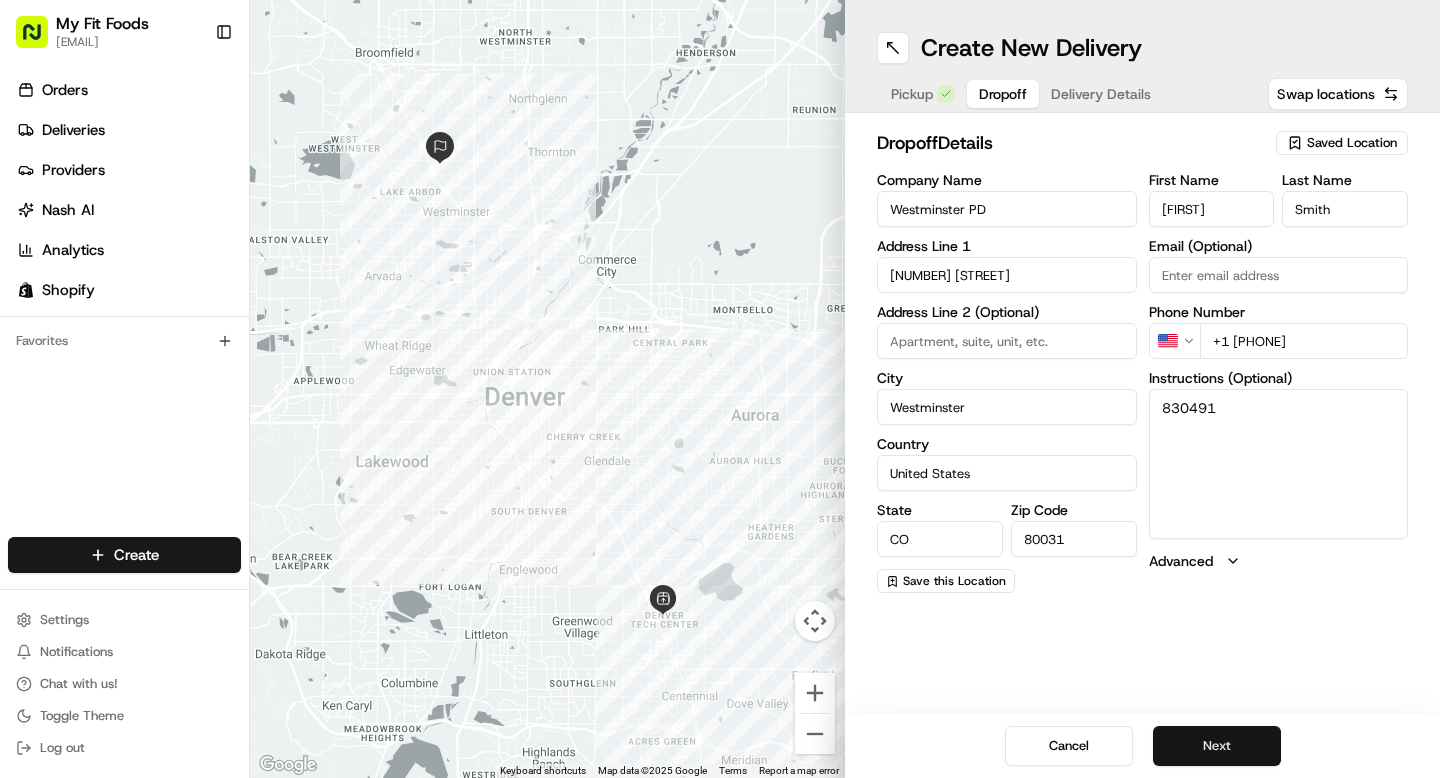 type on "830491" 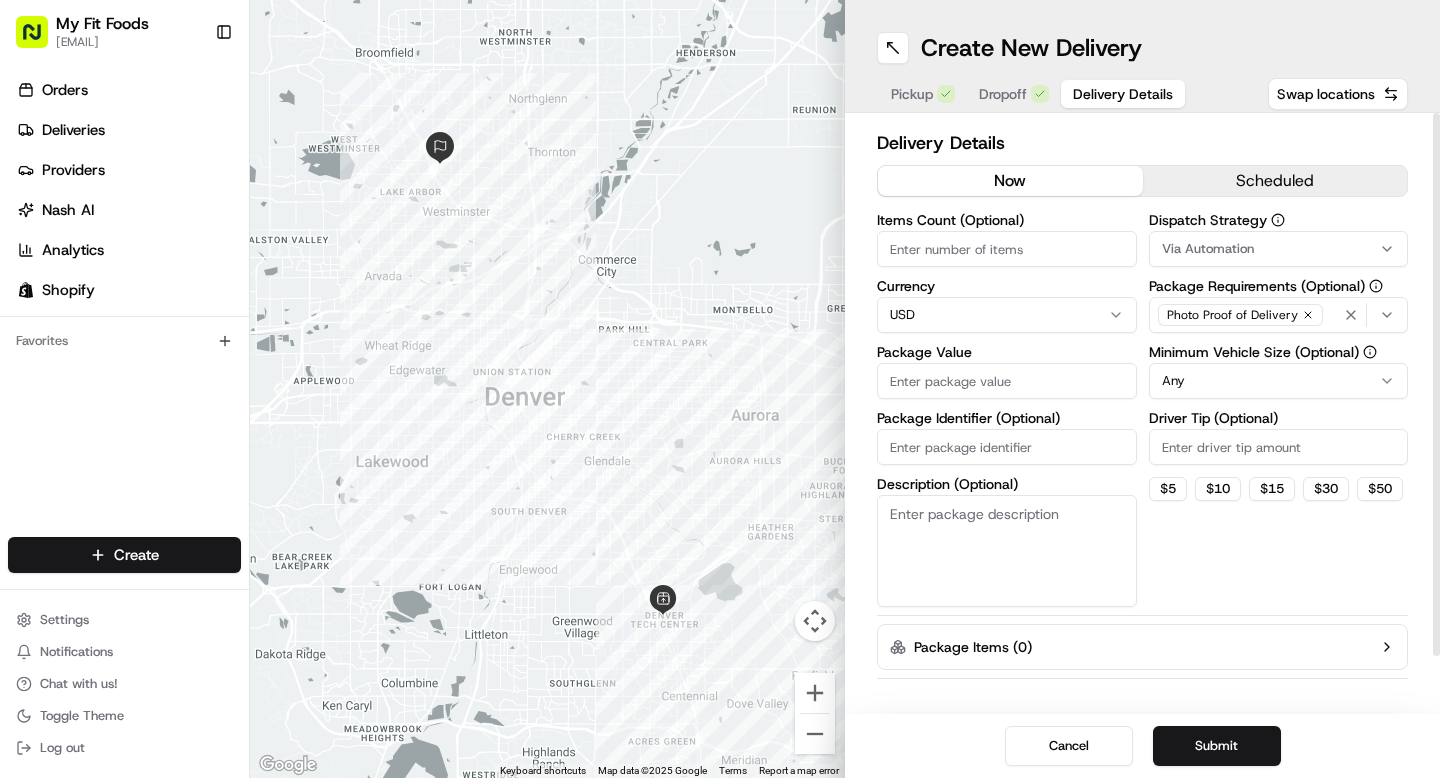 click on "Items Count (Optional)" at bounding box center [1007, 249] 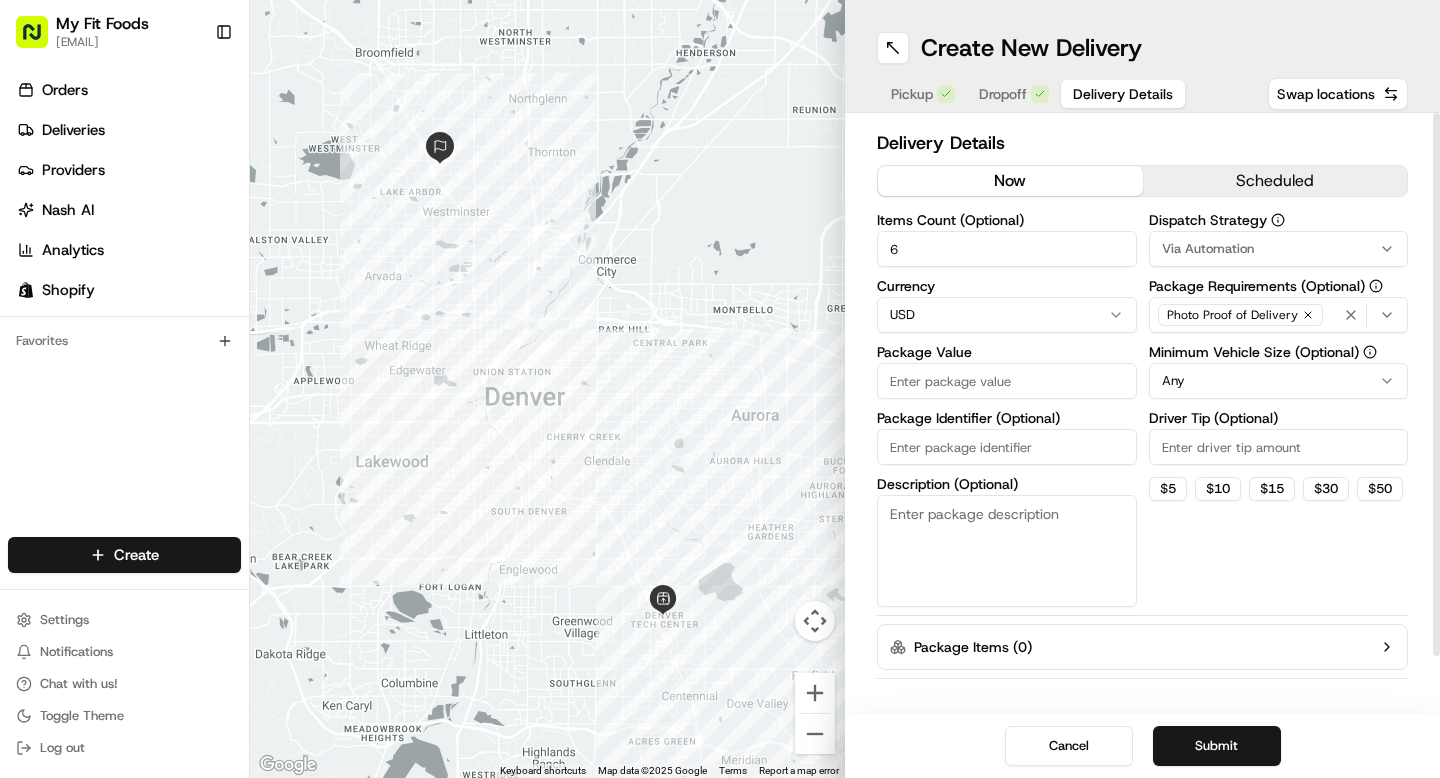 type on "6" 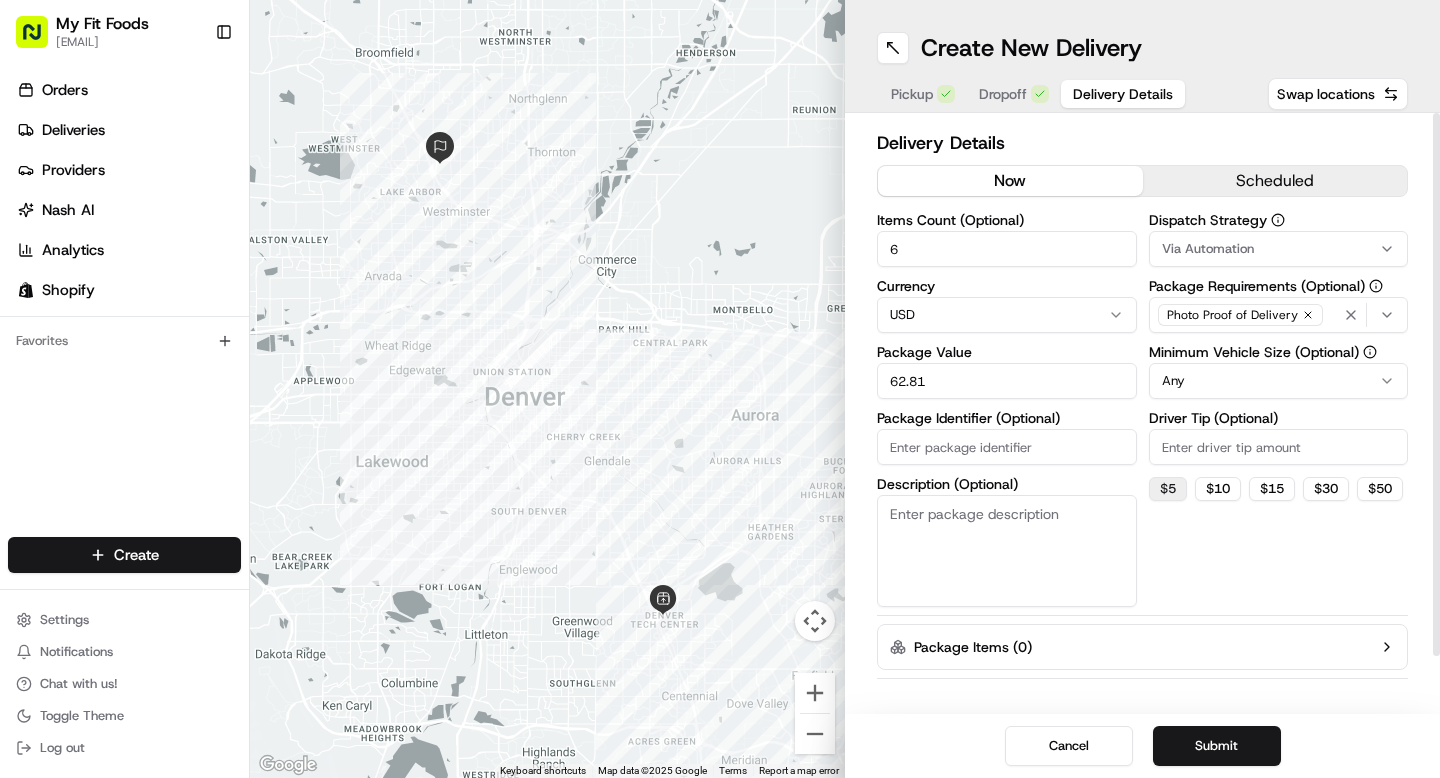 type on "62.81" 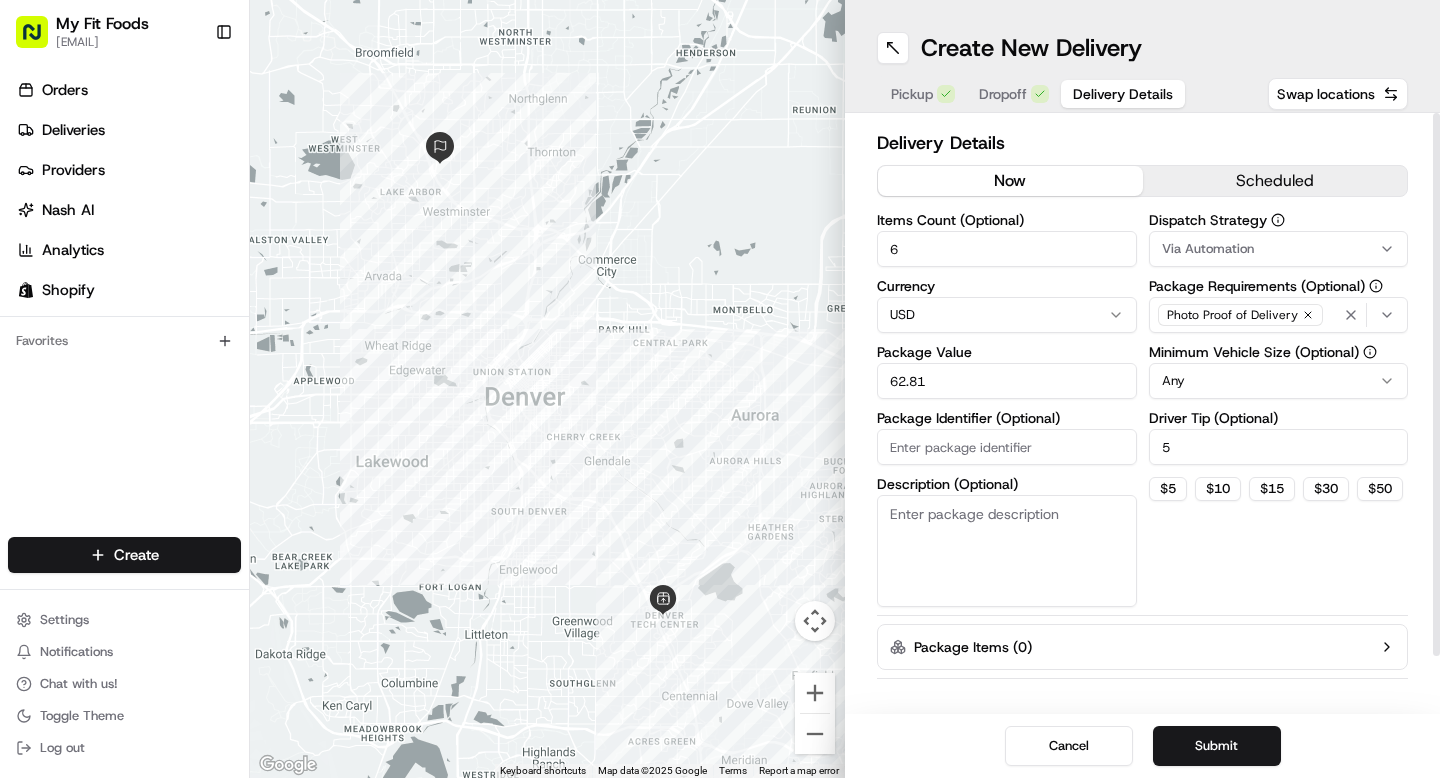 click on "Submit" at bounding box center [1217, 746] 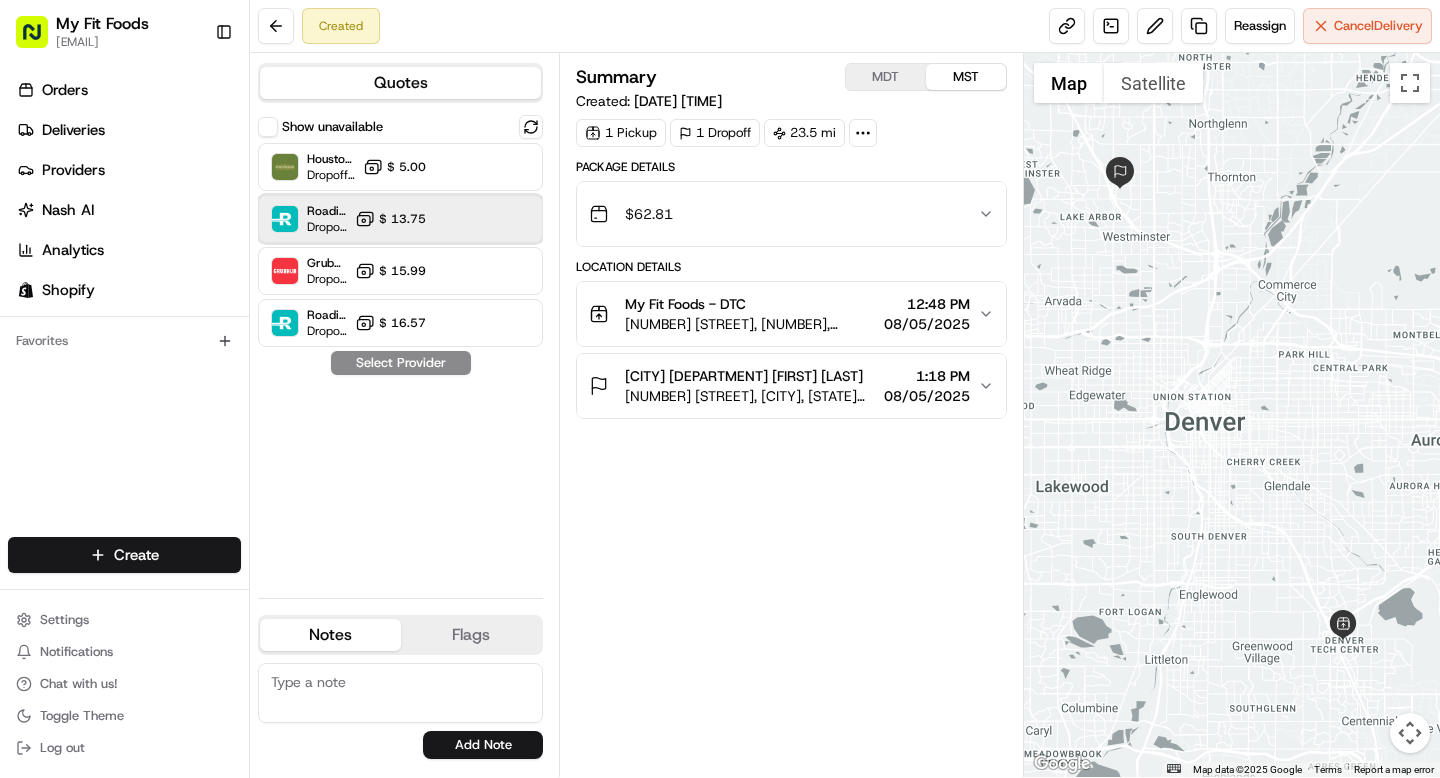 click on "Roadie (Routed) Dropoff ETA   - $   [PRICE]" at bounding box center [400, 219] 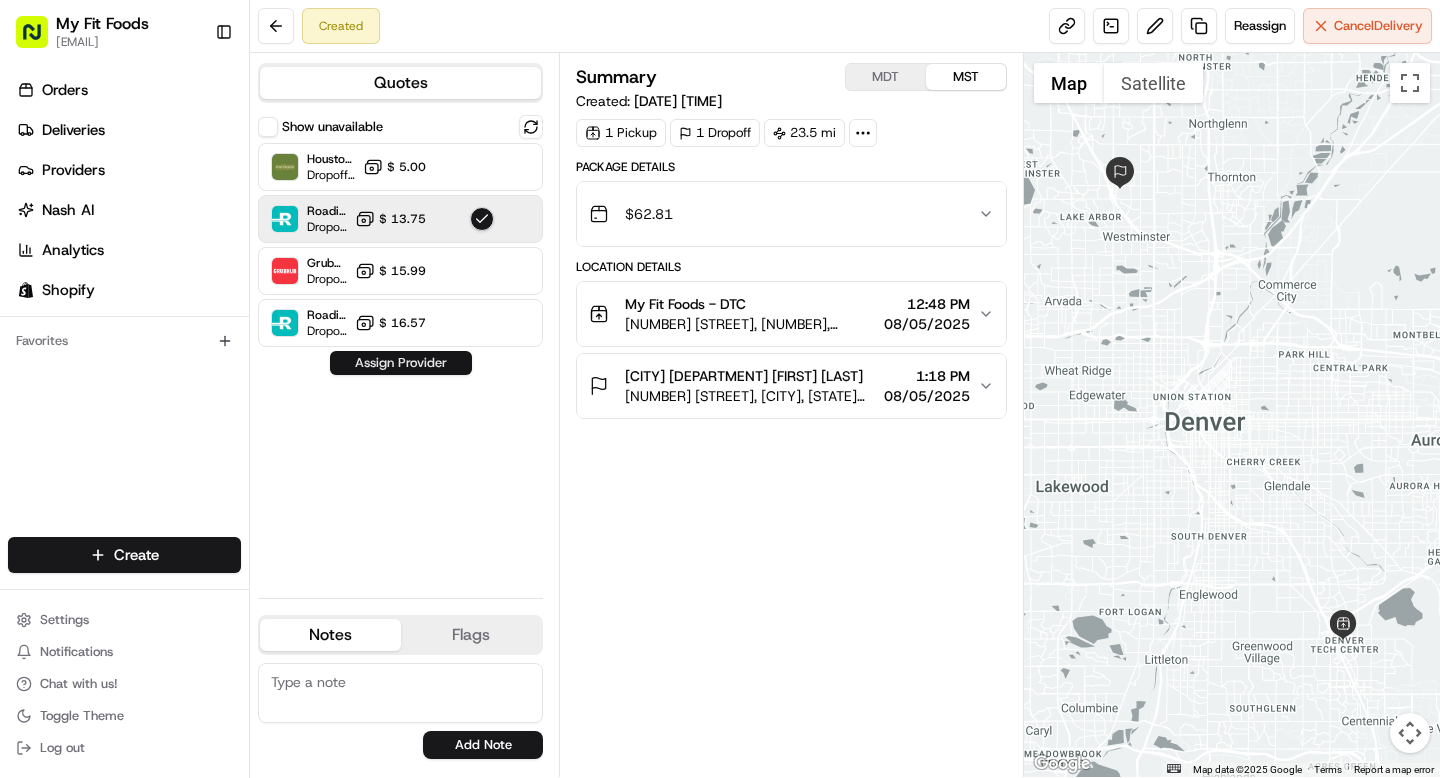 click on "Assign Provider" at bounding box center [401, 363] 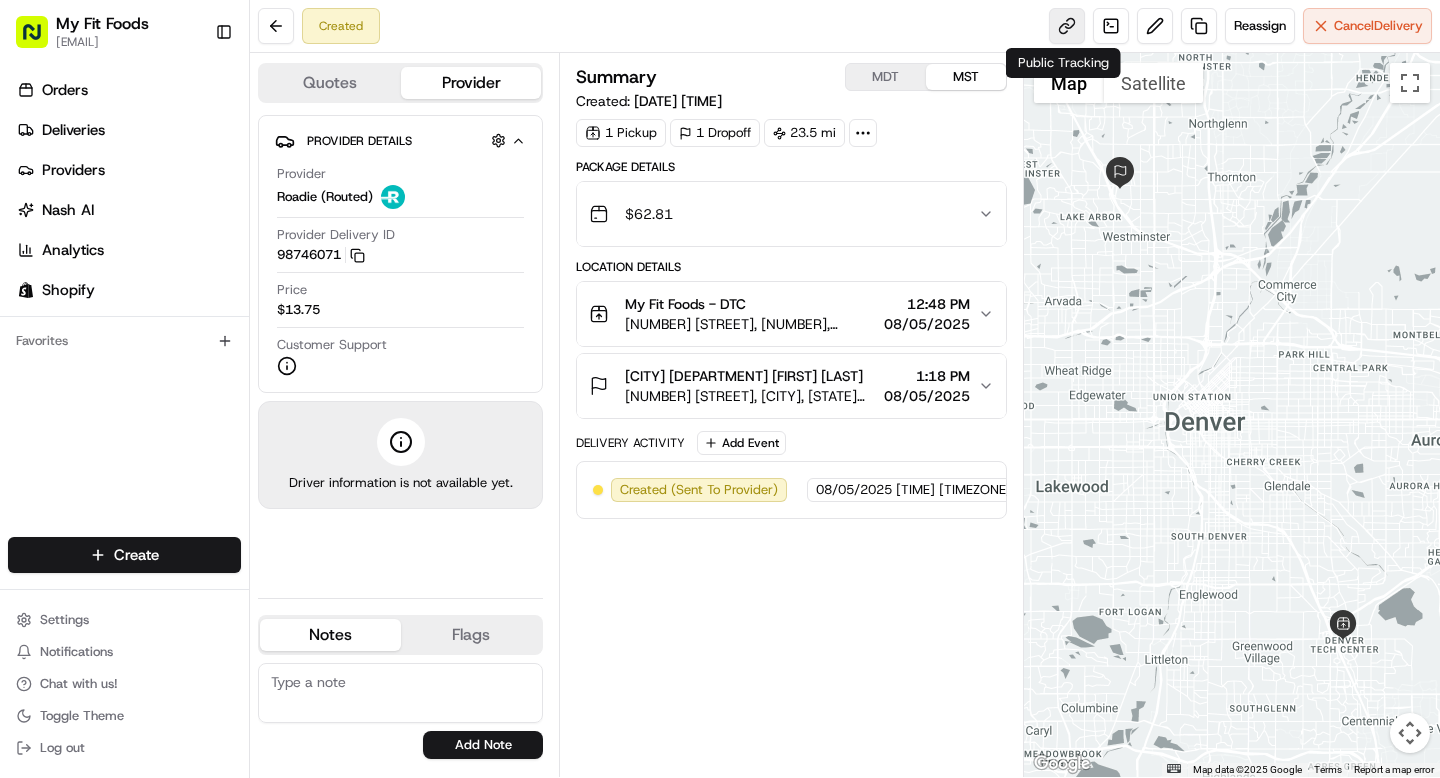 click at bounding box center (1067, 26) 